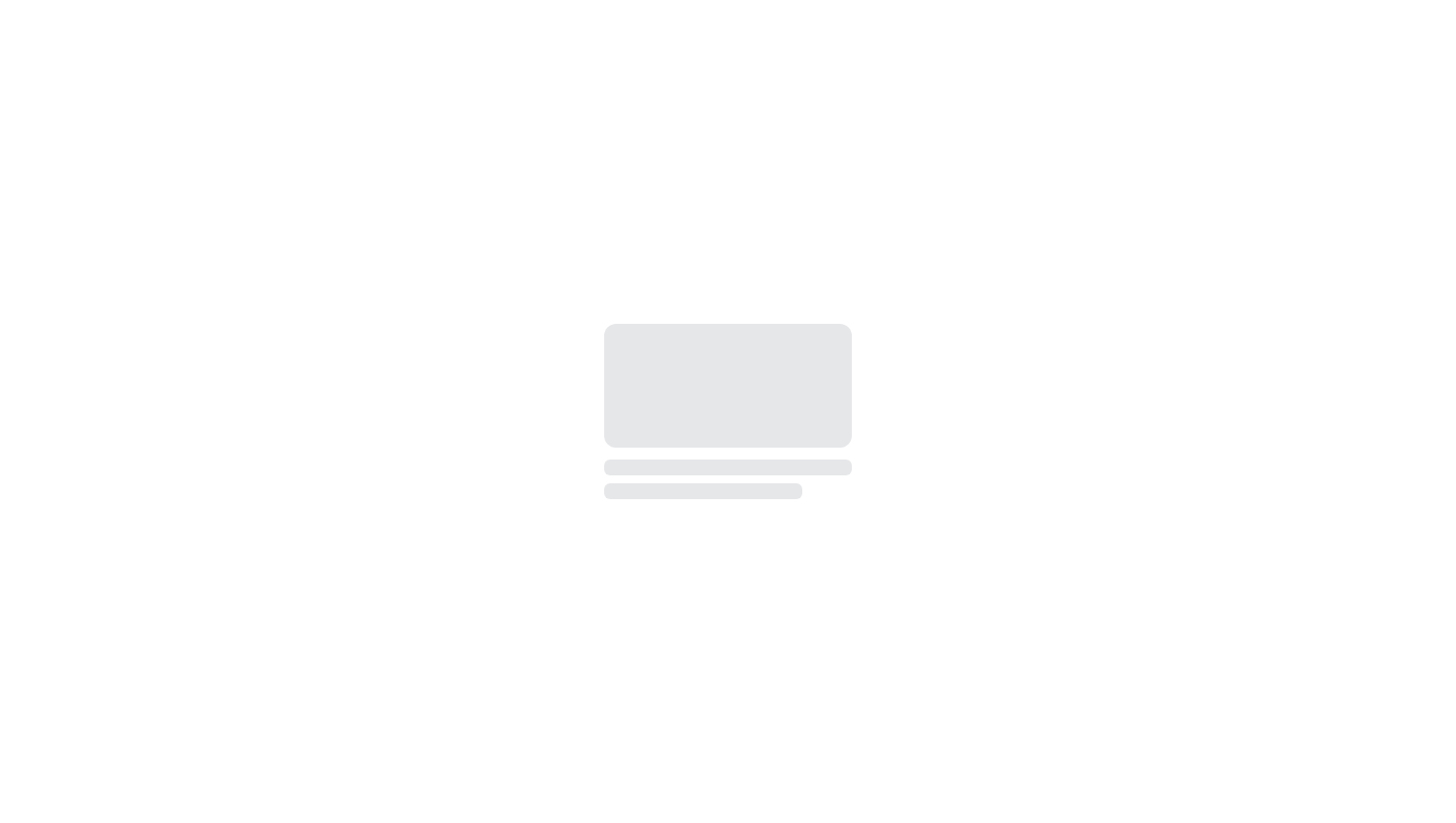 scroll, scrollTop: 0, scrollLeft: 0, axis: both 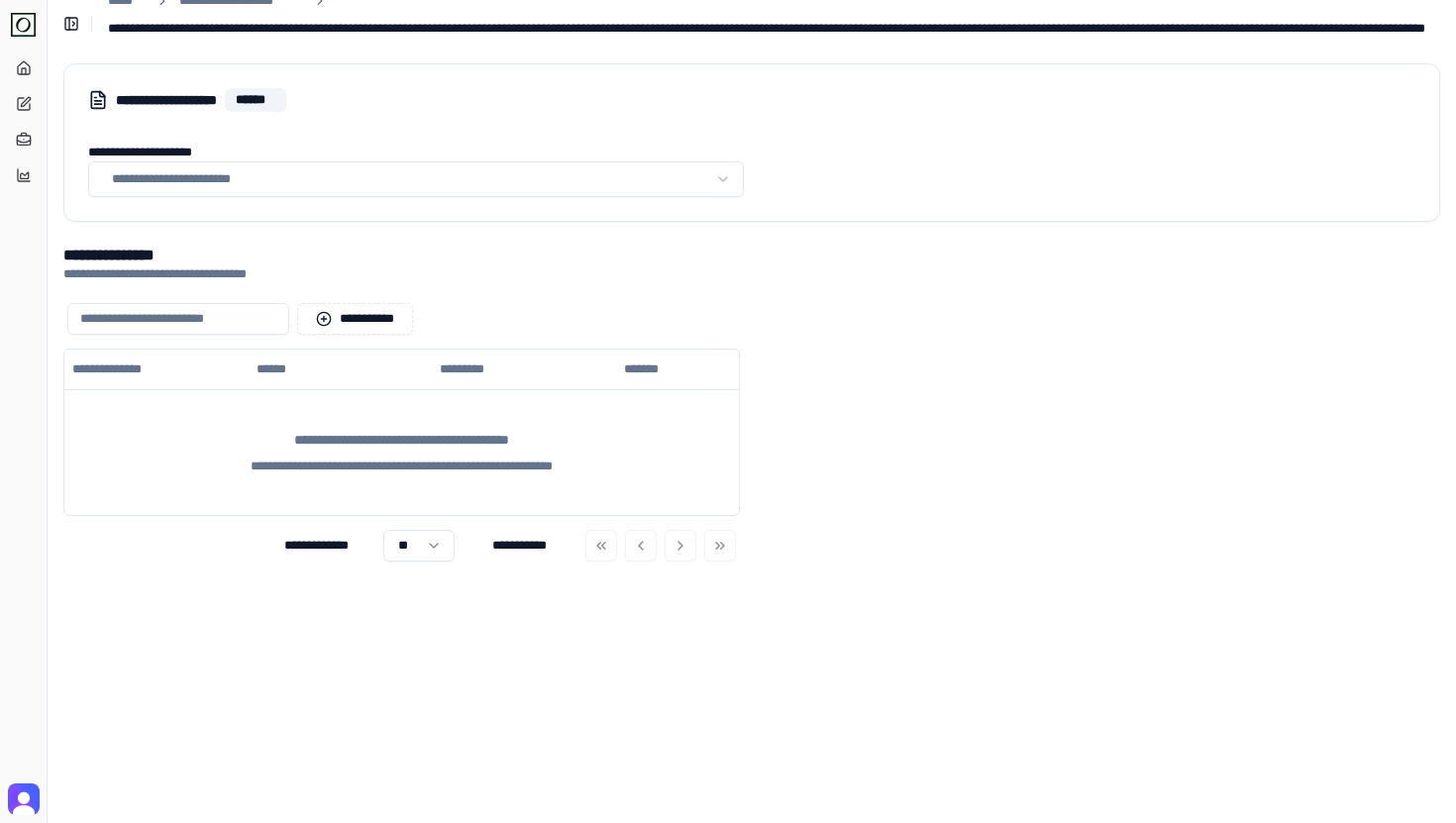 click on "**********" at bounding box center (728, 411) 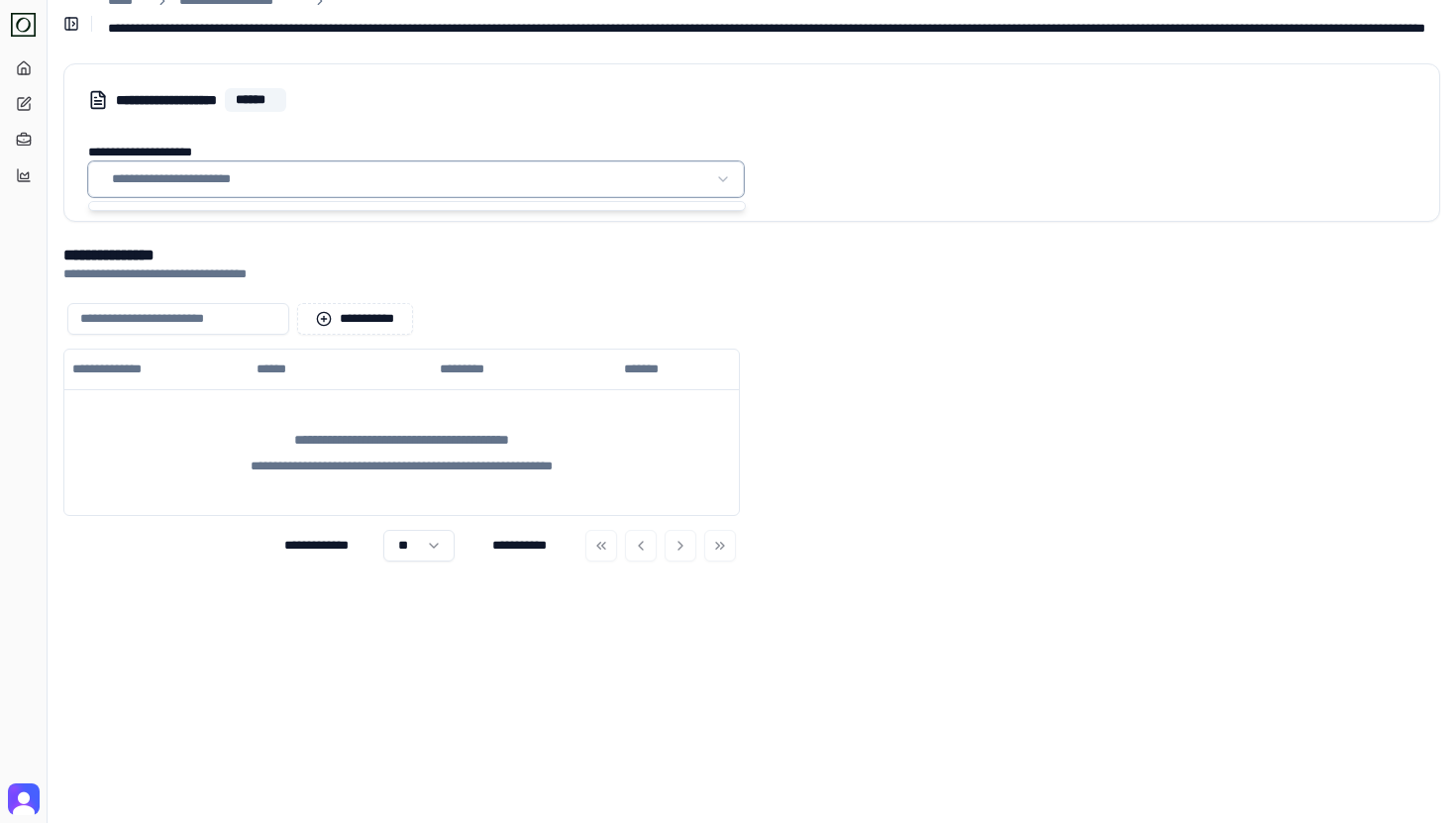 click on "**********" at bounding box center [728, 411] 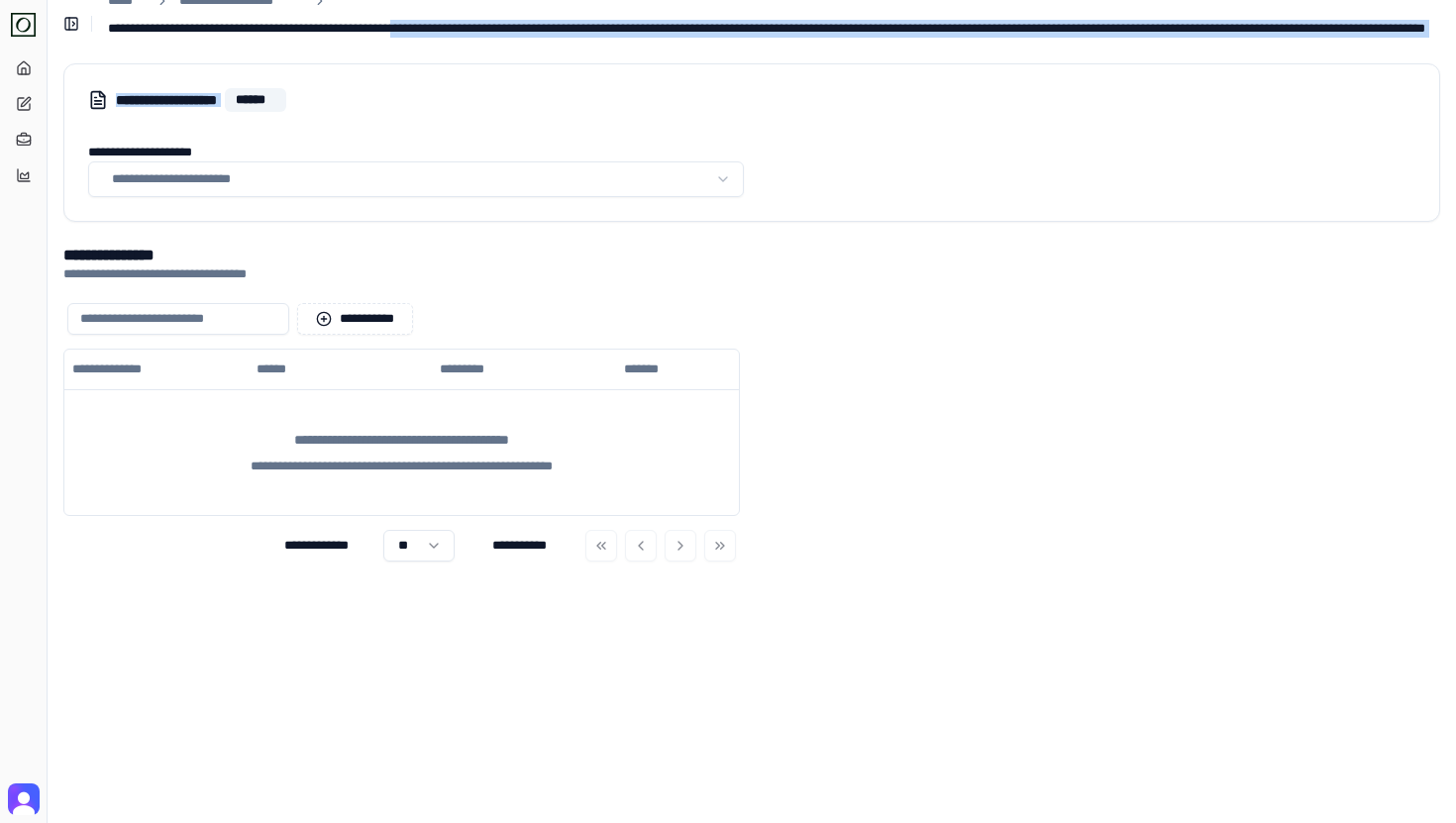 drag, startPoint x: 477, startPoint y: 27, endPoint x: 574, endPoint y: 51, distance: 99.92497 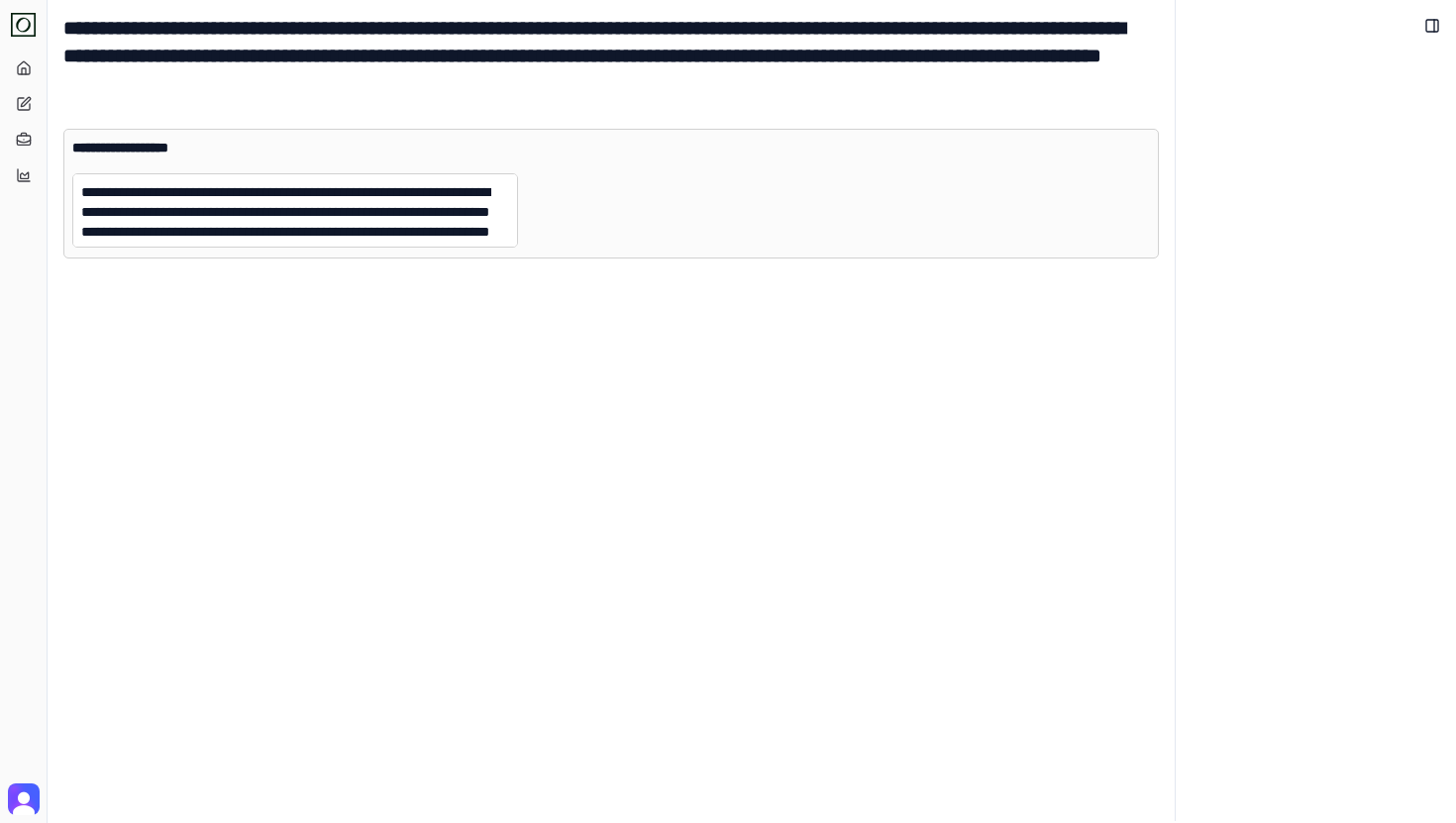 scroll, scrollTop: 0, scrollLeft: 0, axis: both 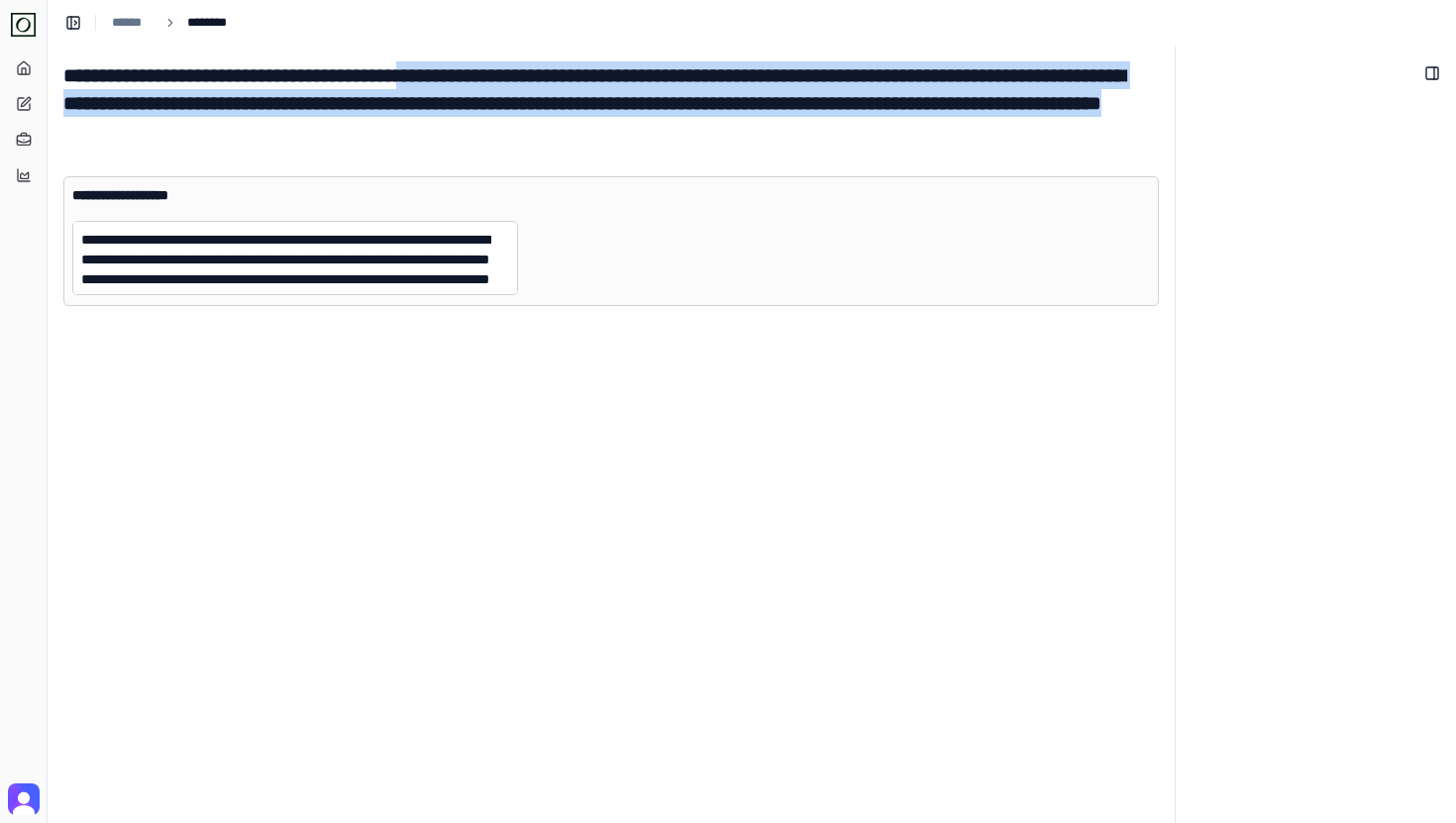 drag, startPoint x: 503, startPoint y: 66, endPoint x: 609, endPoint y: 120, distance: 118.96218 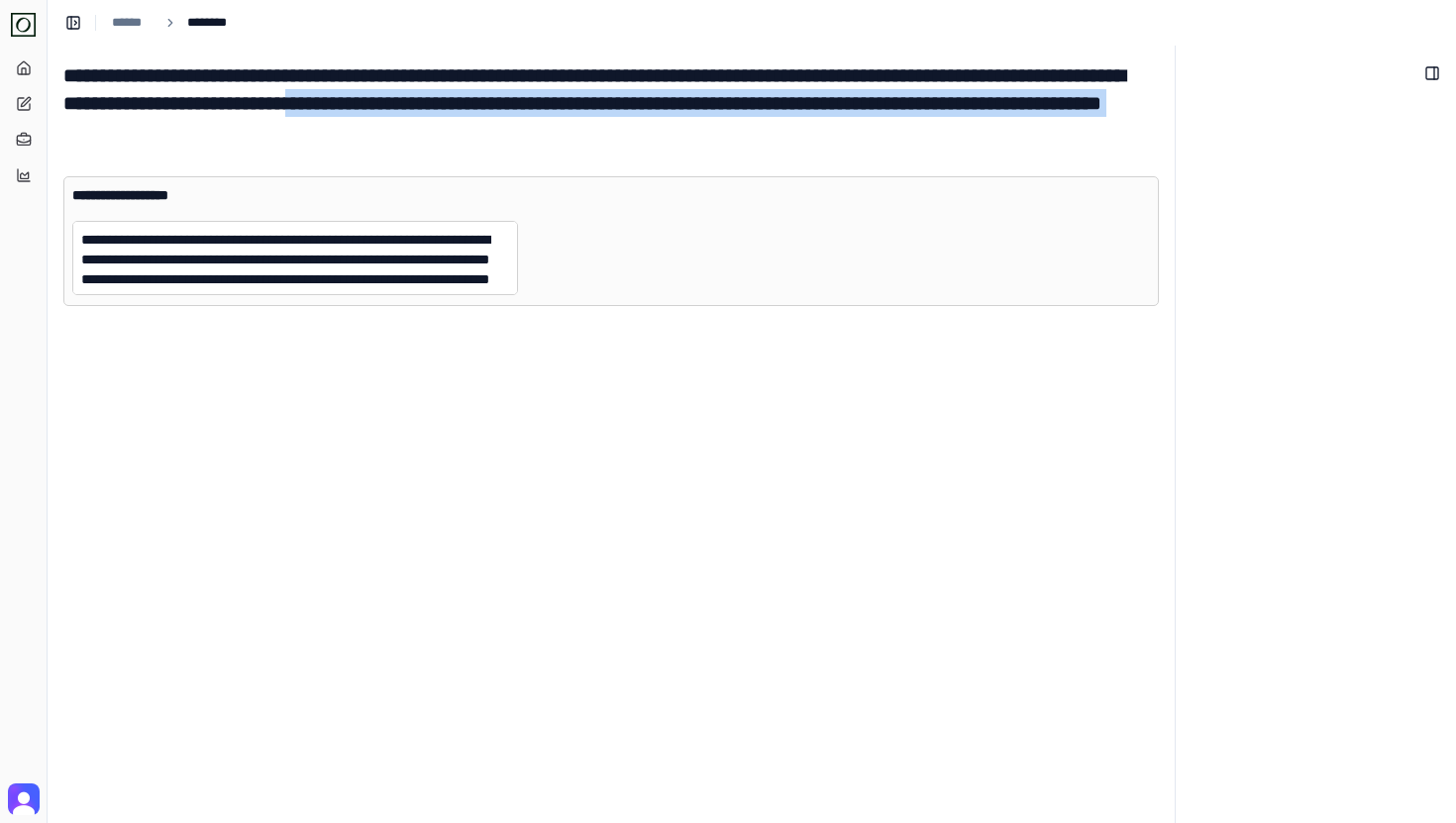 drag, startPoint x: 609, startPoint y: 120, endPoint x: 541, endPoint y: 88, distance: 75.15318 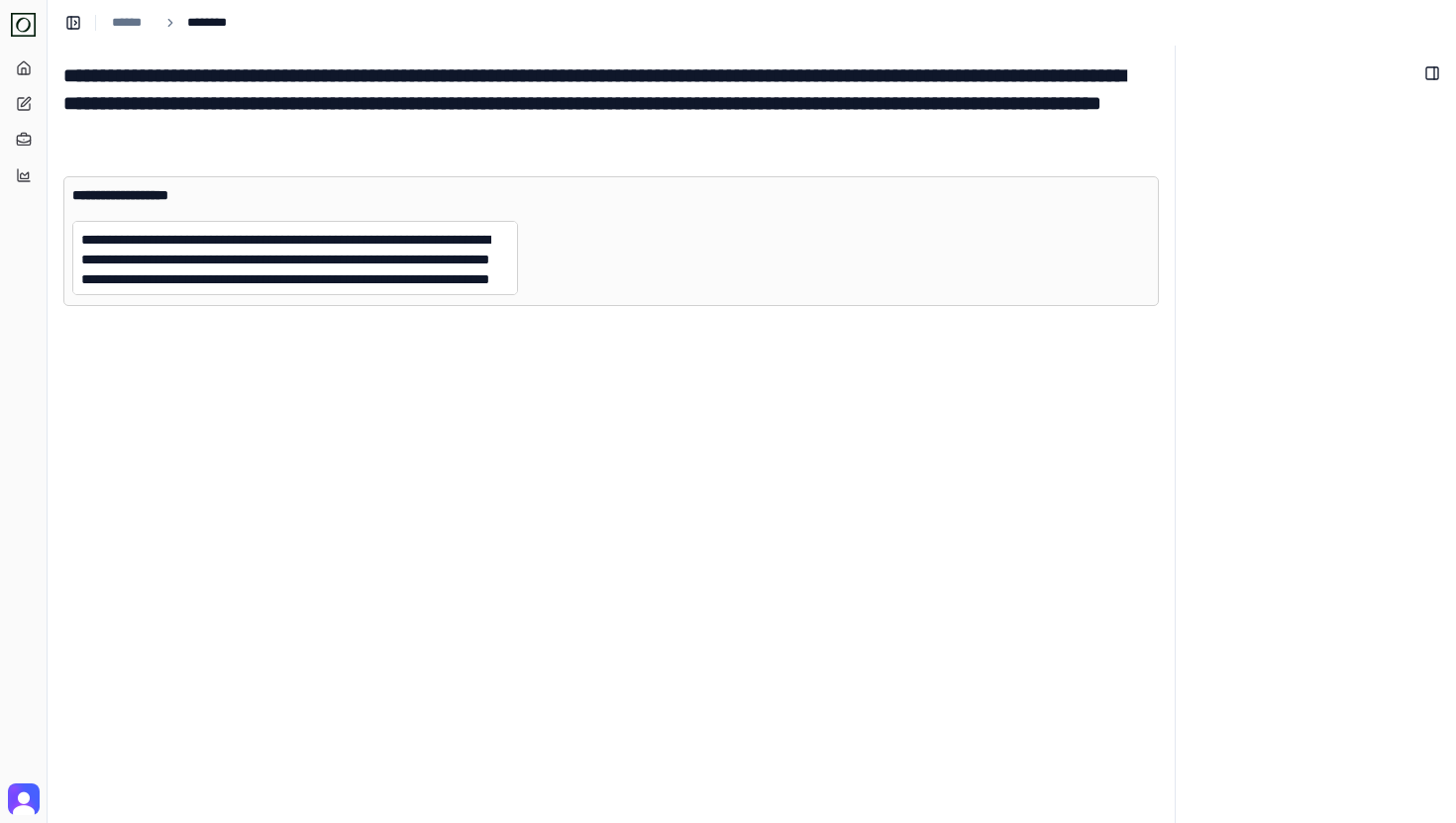 click on "**********" at bounding box center [611, 103] 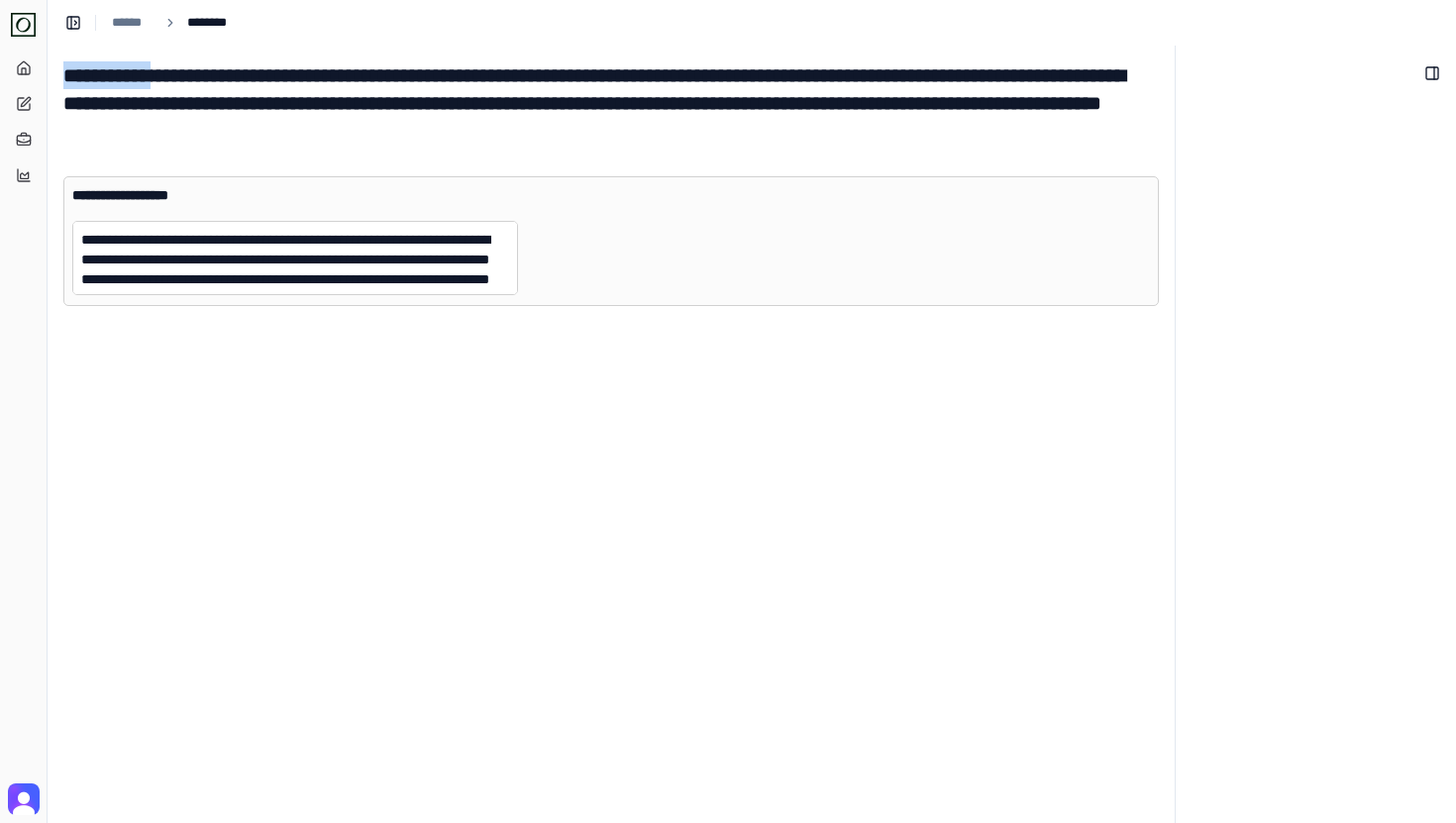 click on "**********" at bounding box center [611, 103] 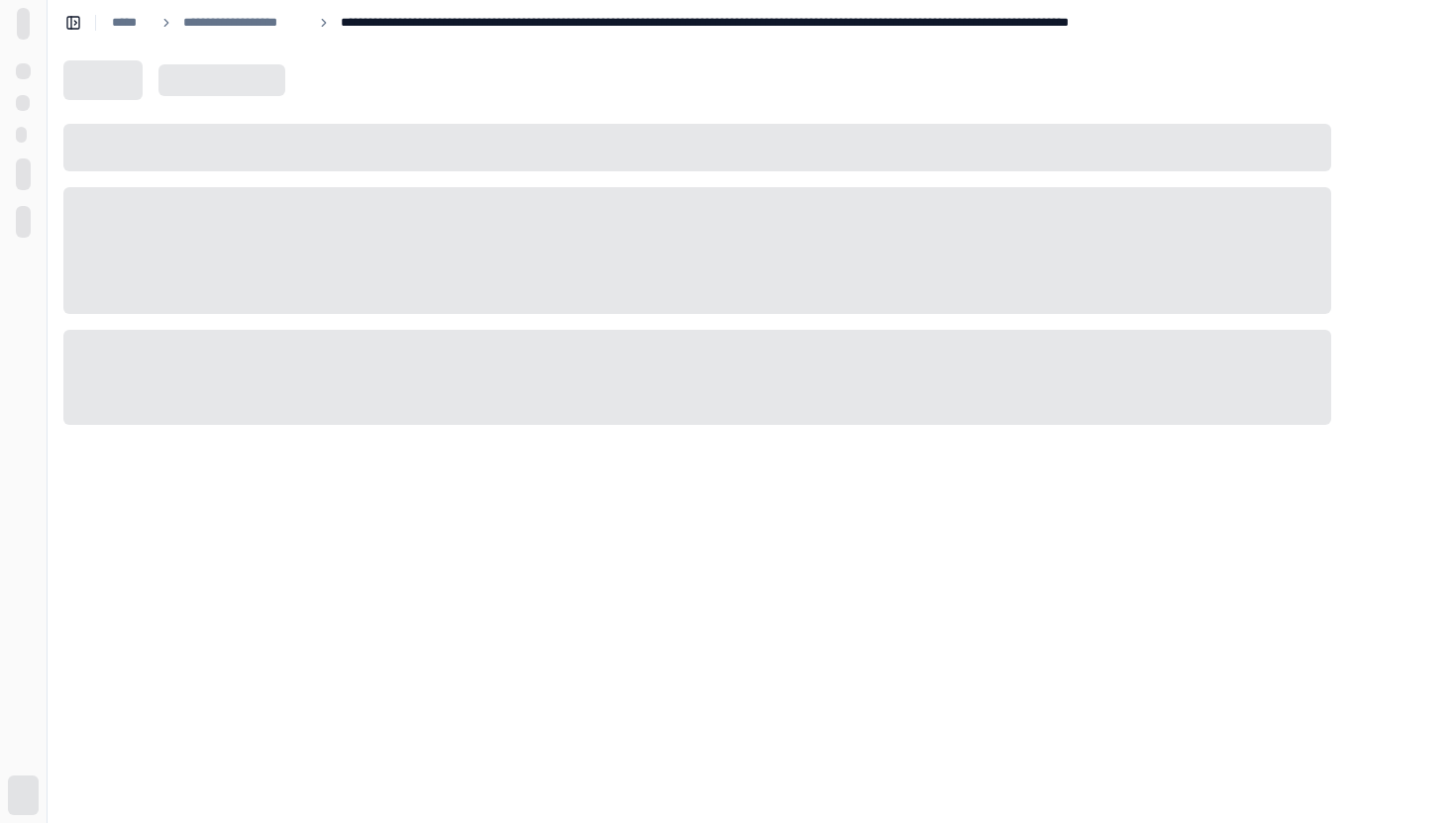 scroll, scrollTop: 0, scrollLeft: 0, axis: both 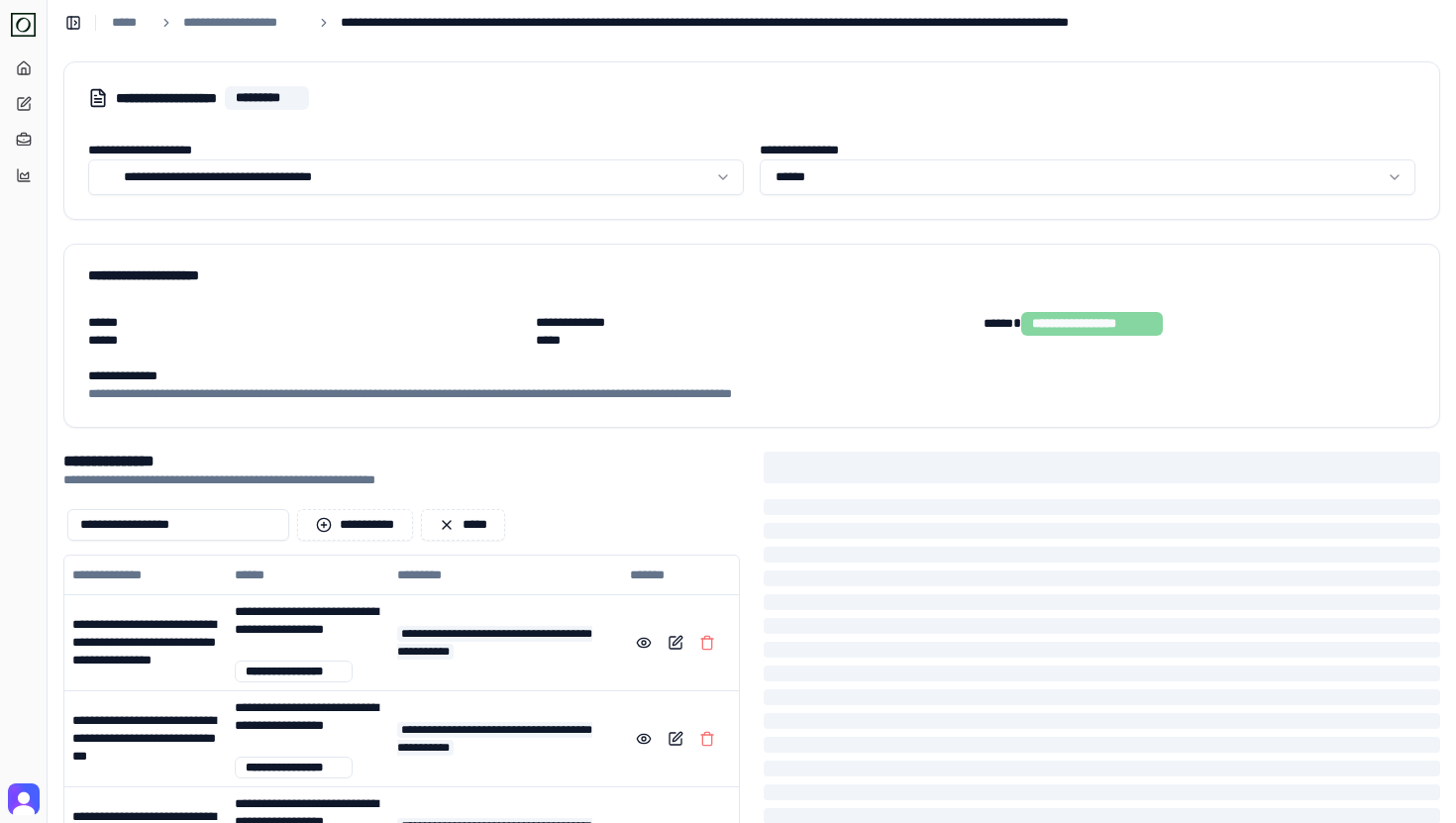 click on "**********" at bounding box center [752, 23] 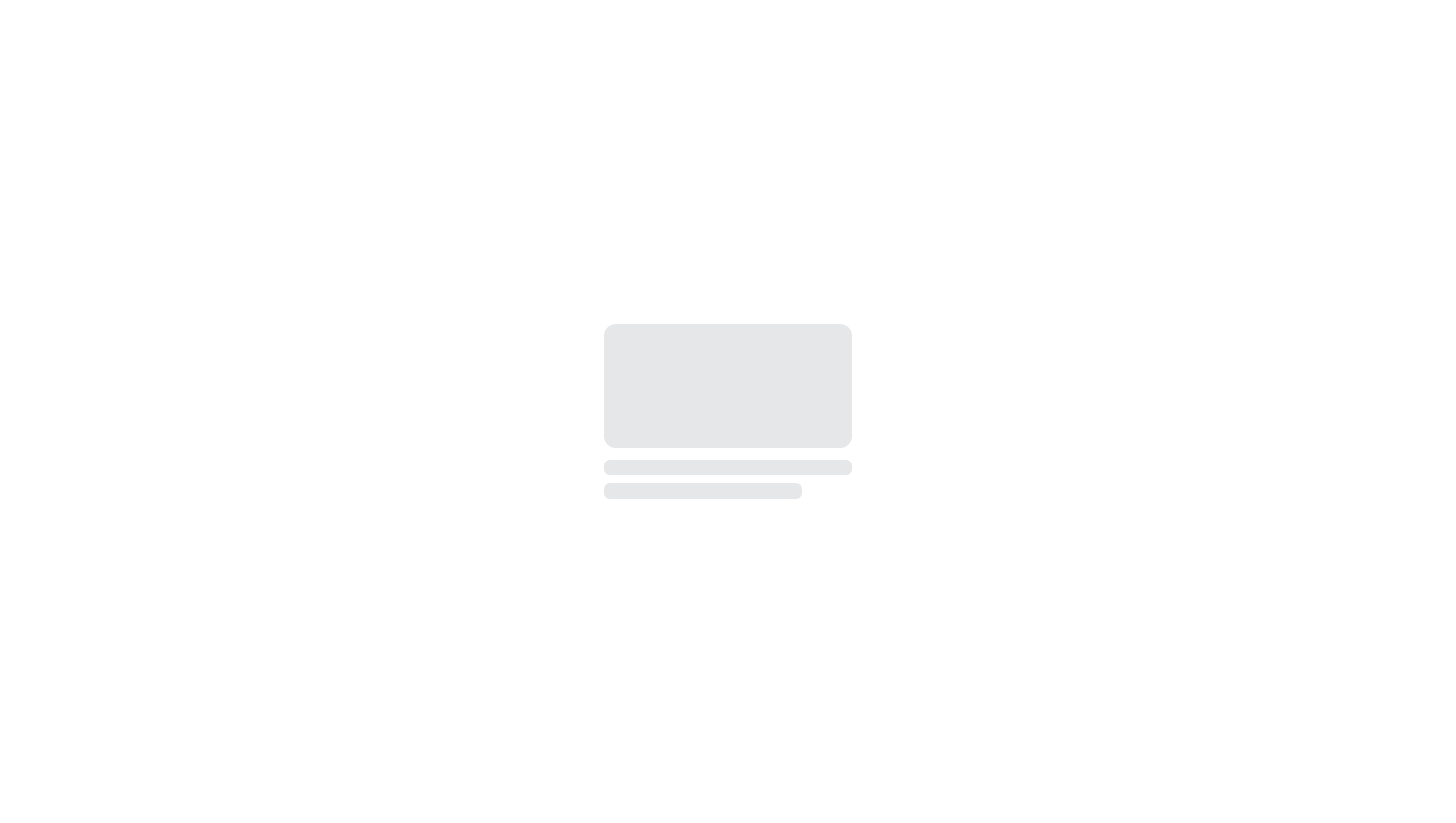 scroll, scrollTop: 0, scrollLeft: 0, axis: both 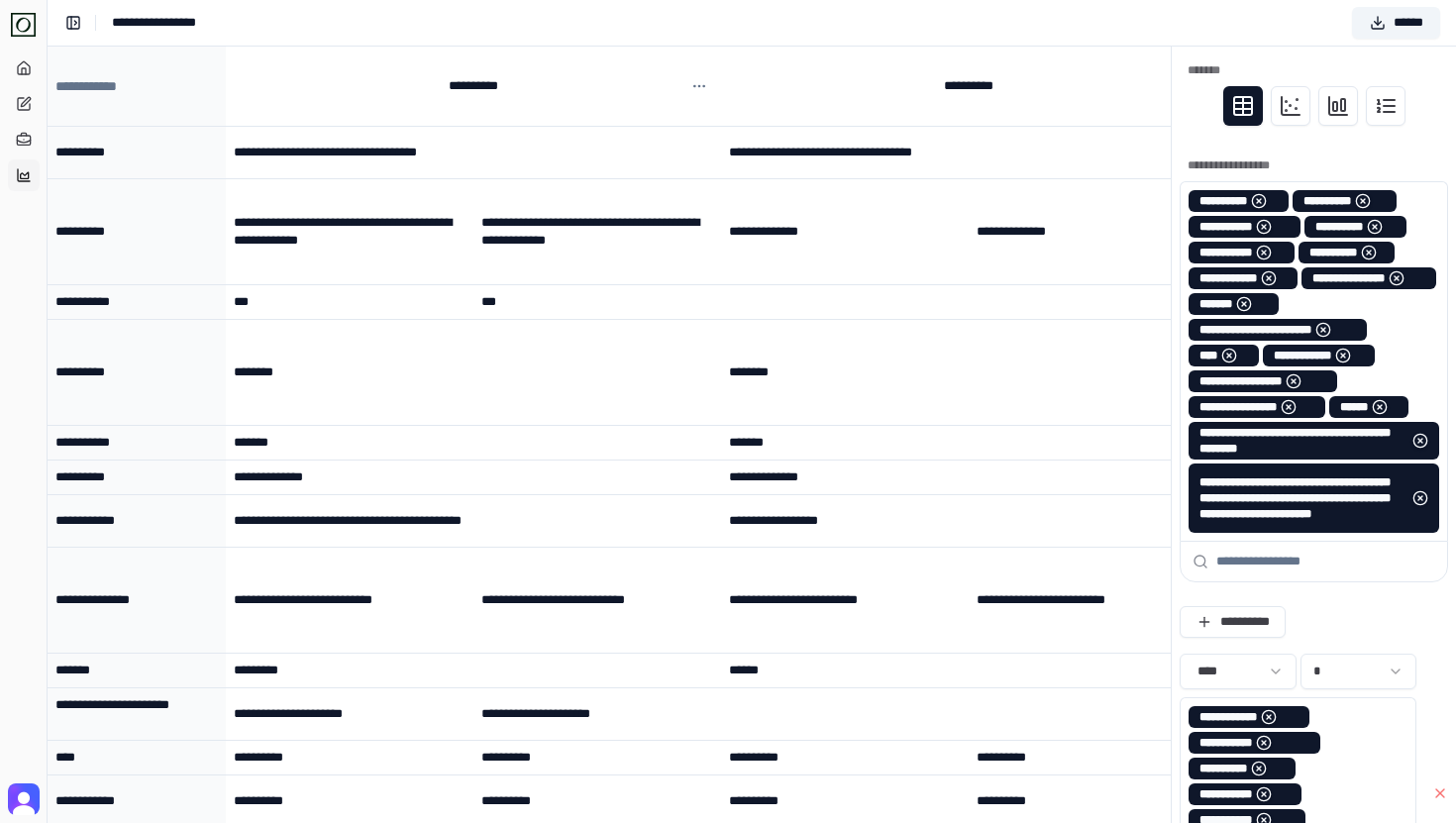 click on "**********" at bounding box center (473, 86) 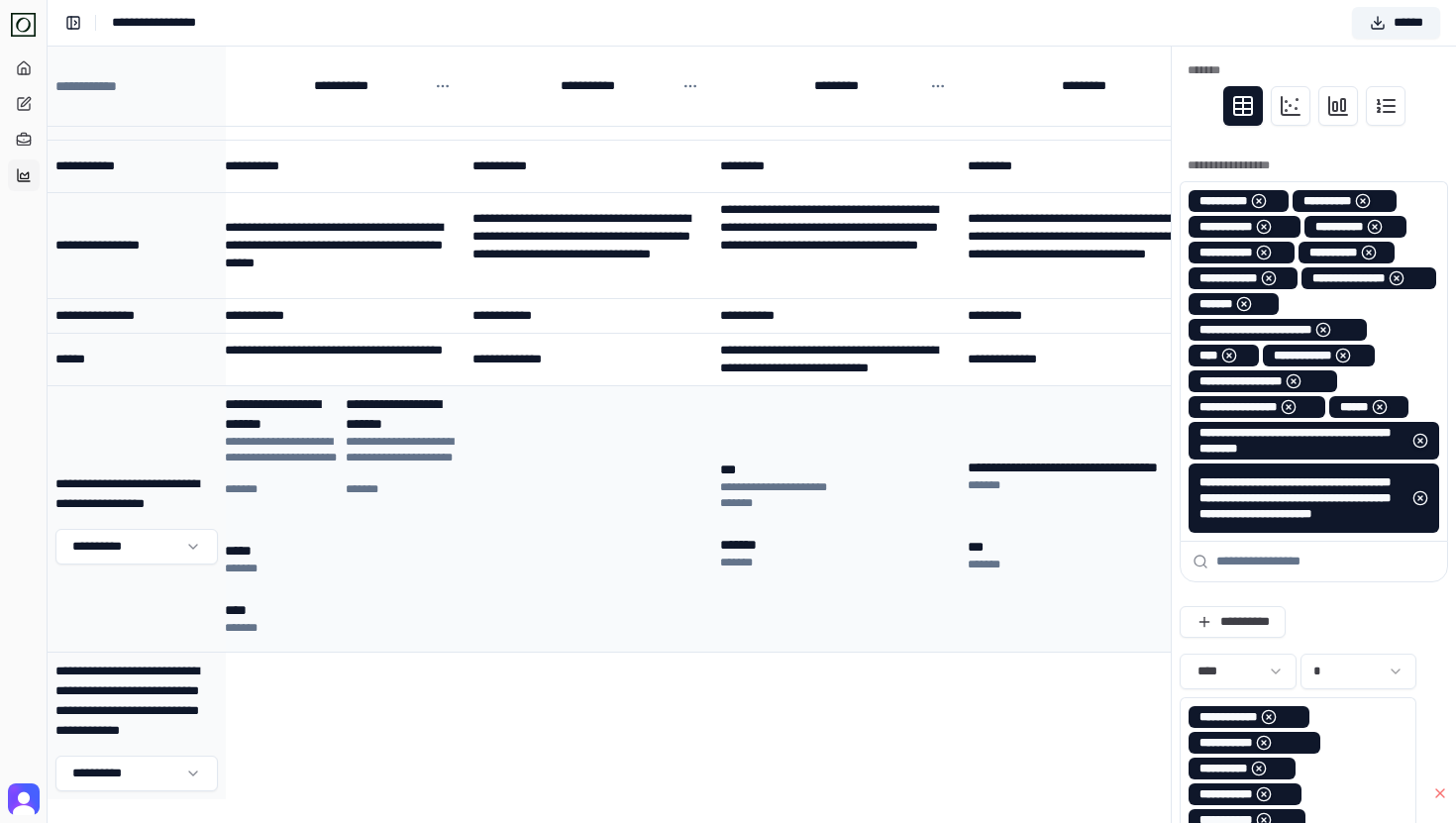 scroll, scrollTop: 635, scrollLeft: 1767, axis: both 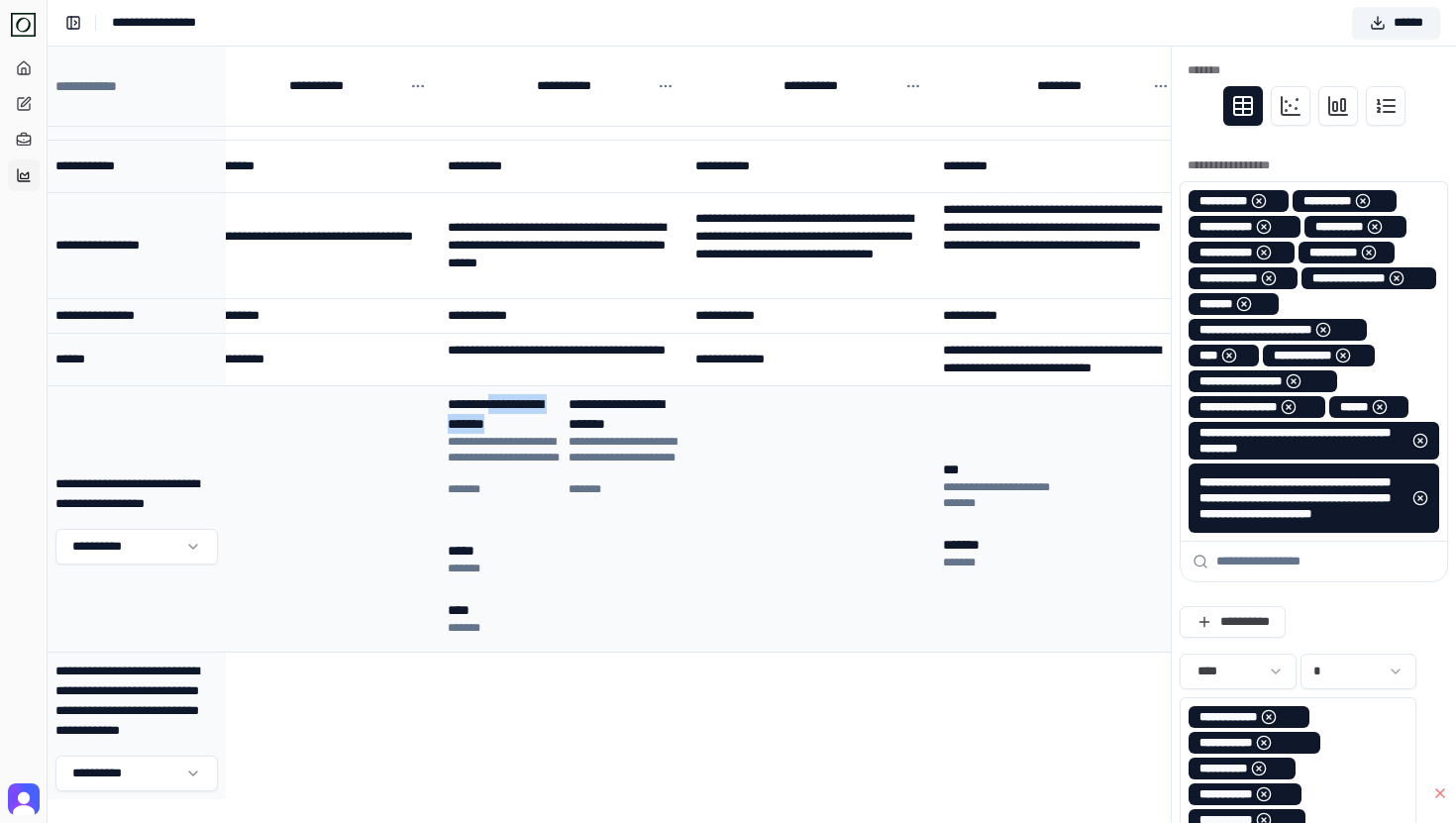 drag, startPoint x: 469, startPoint y: 417, endPoint x: 509, endPoint y: 435, distance: 43.863424 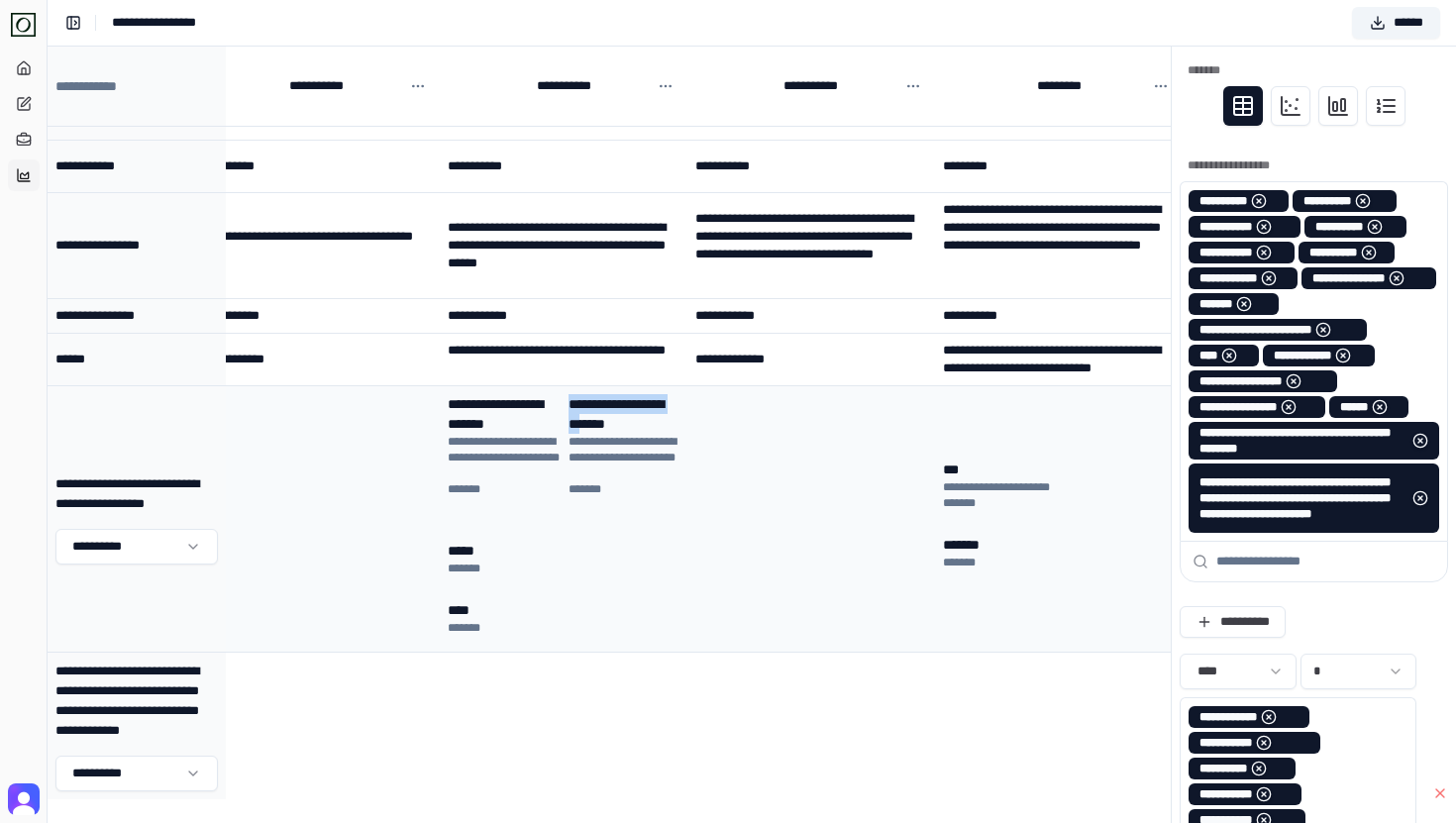 drag, startPoint x: 591, startPoint y: 439, endPoint x: 568, endPoint y: 394, distance: 51 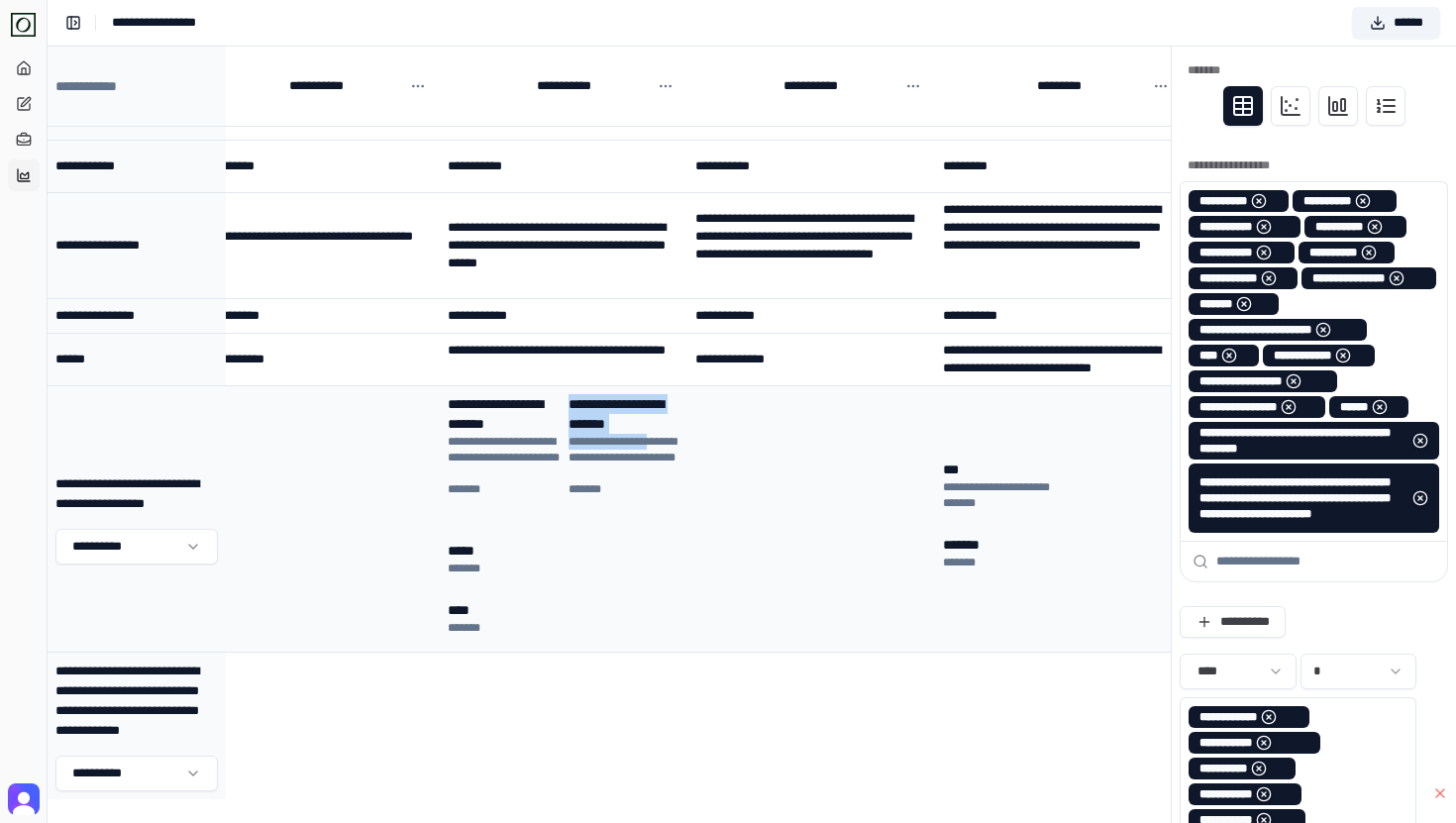 drag, startPoint x: 568, startPoint y: 394, endPoint x: 650, endPoint y: 461, distance: 105.89145 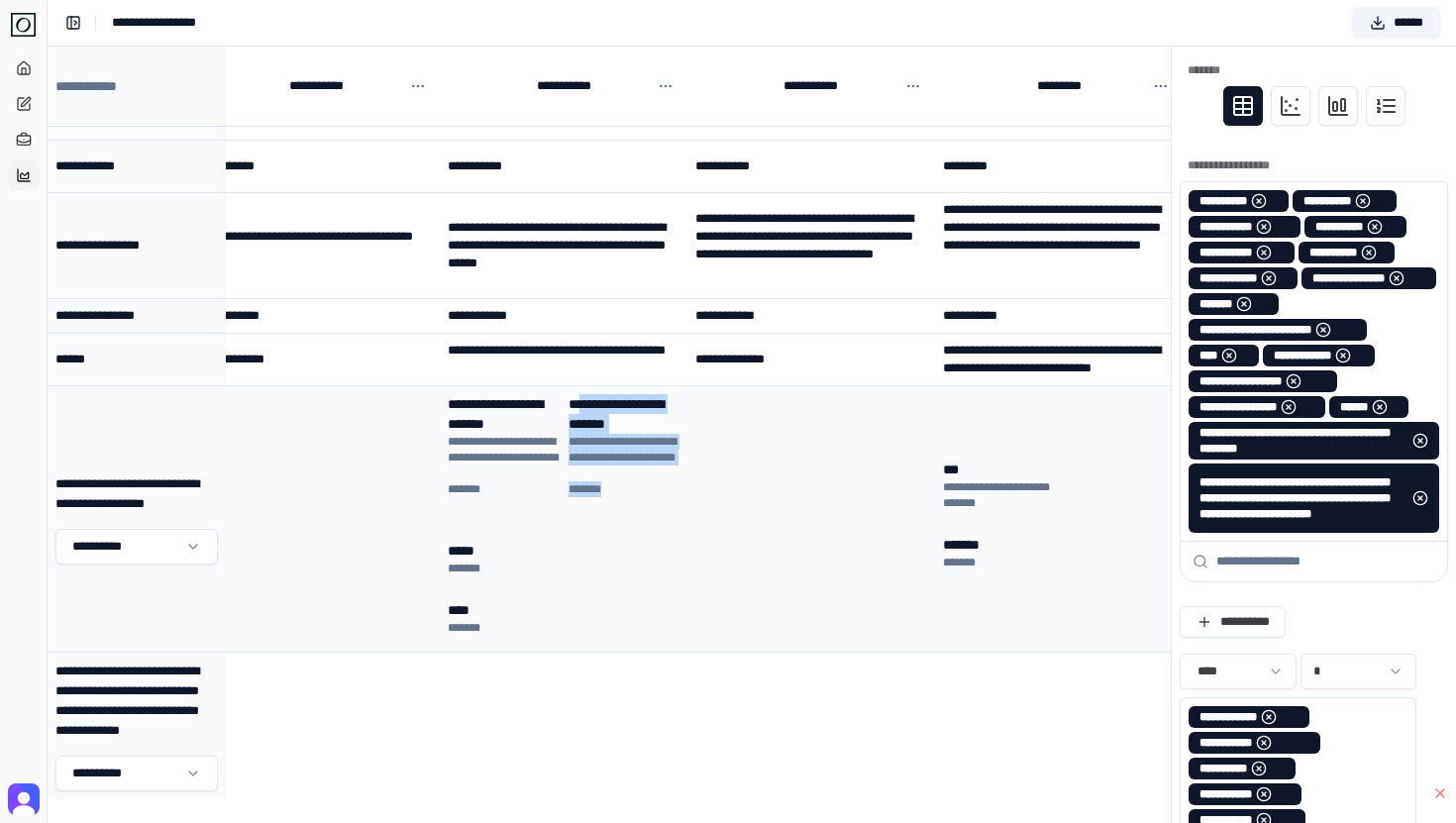 drag, startPoint x: 634, startPoint y: 518, endPoint x: 577, endPoint y: 396, distance: 134.65883 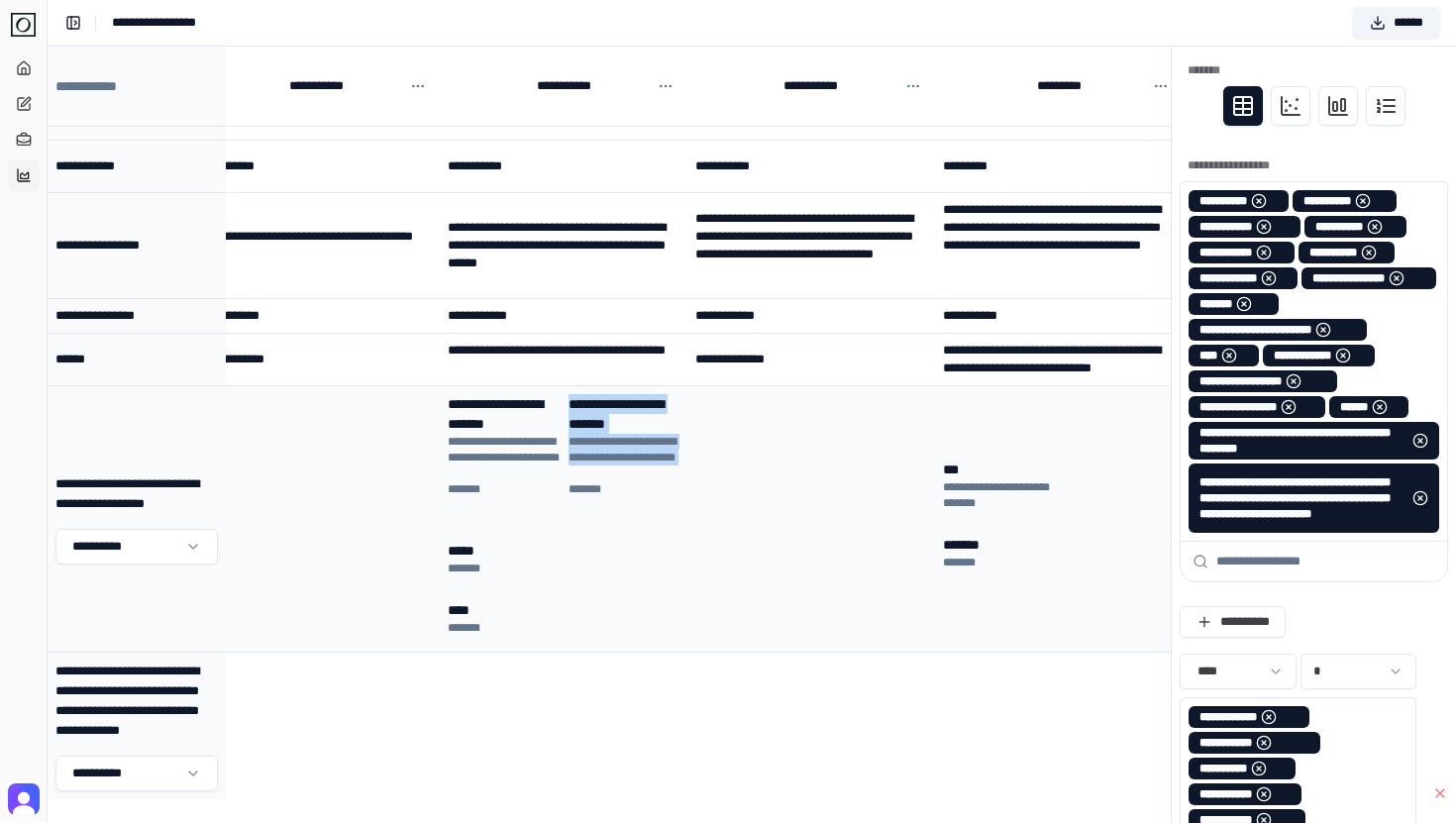 drag, startPoint x: 577, startPoint y: 396, endPoint x: 657, endPoint y: 532, distance: 157.78466 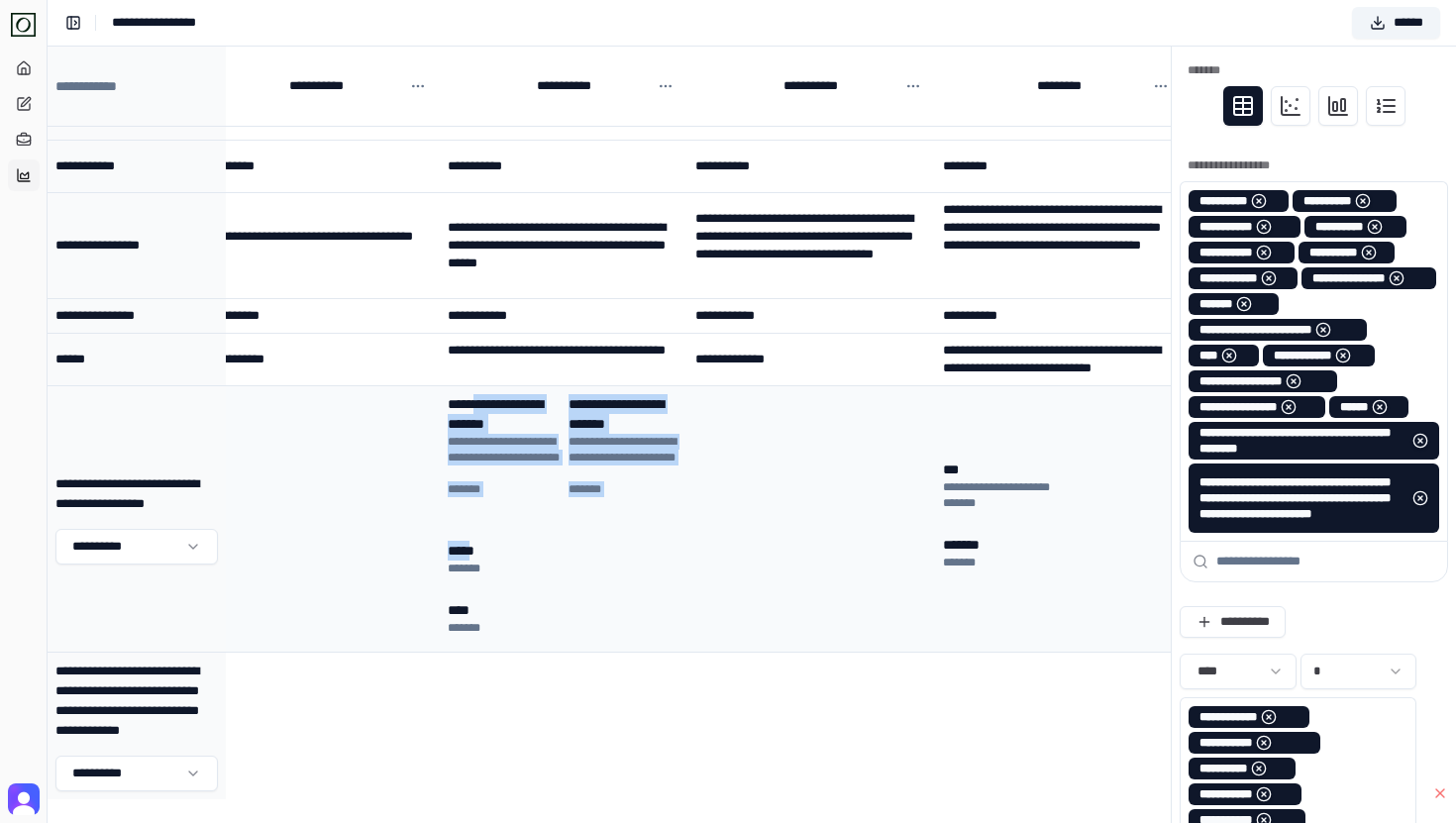 drag, startPoint x: 531, startPoint y: 540, endPoint x: 465, endPoint y: 410, distance: 145.79438 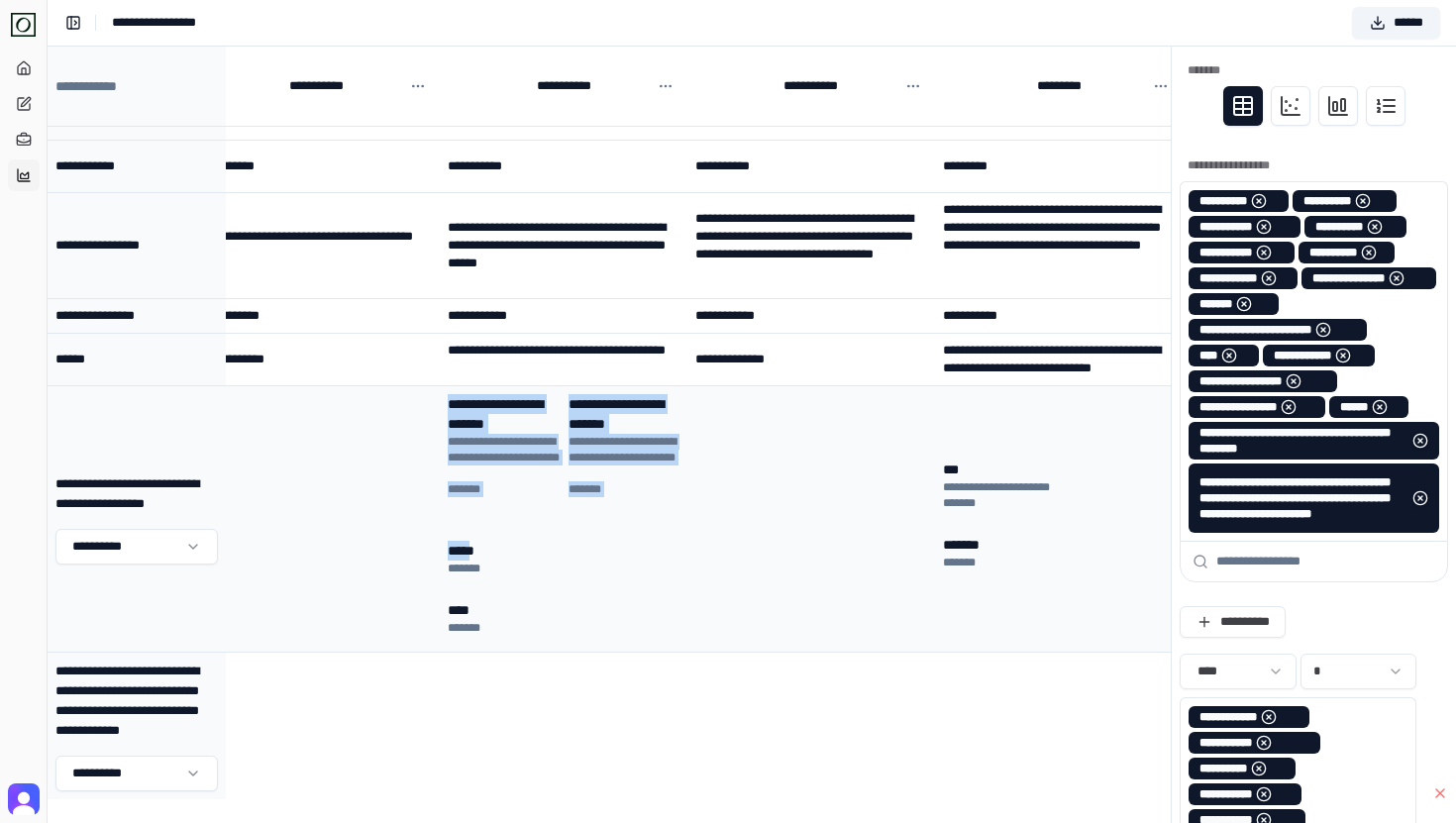 click on "**********" at bounding box center [504, 456] 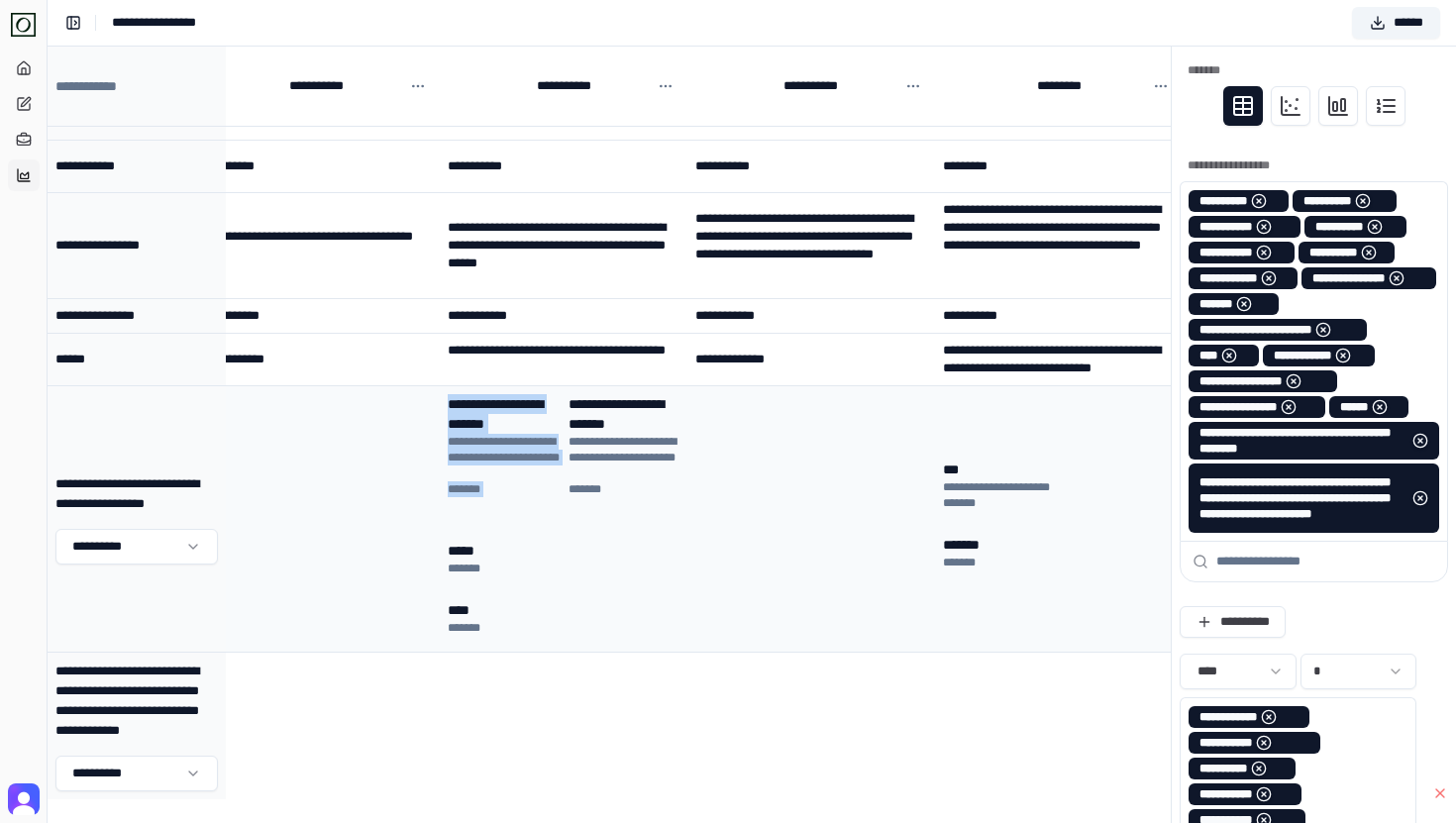 drag, startPoint x: 465, startPoint y: 410, endPoint x: 564, endPoint y: 540, distance: 163.40441 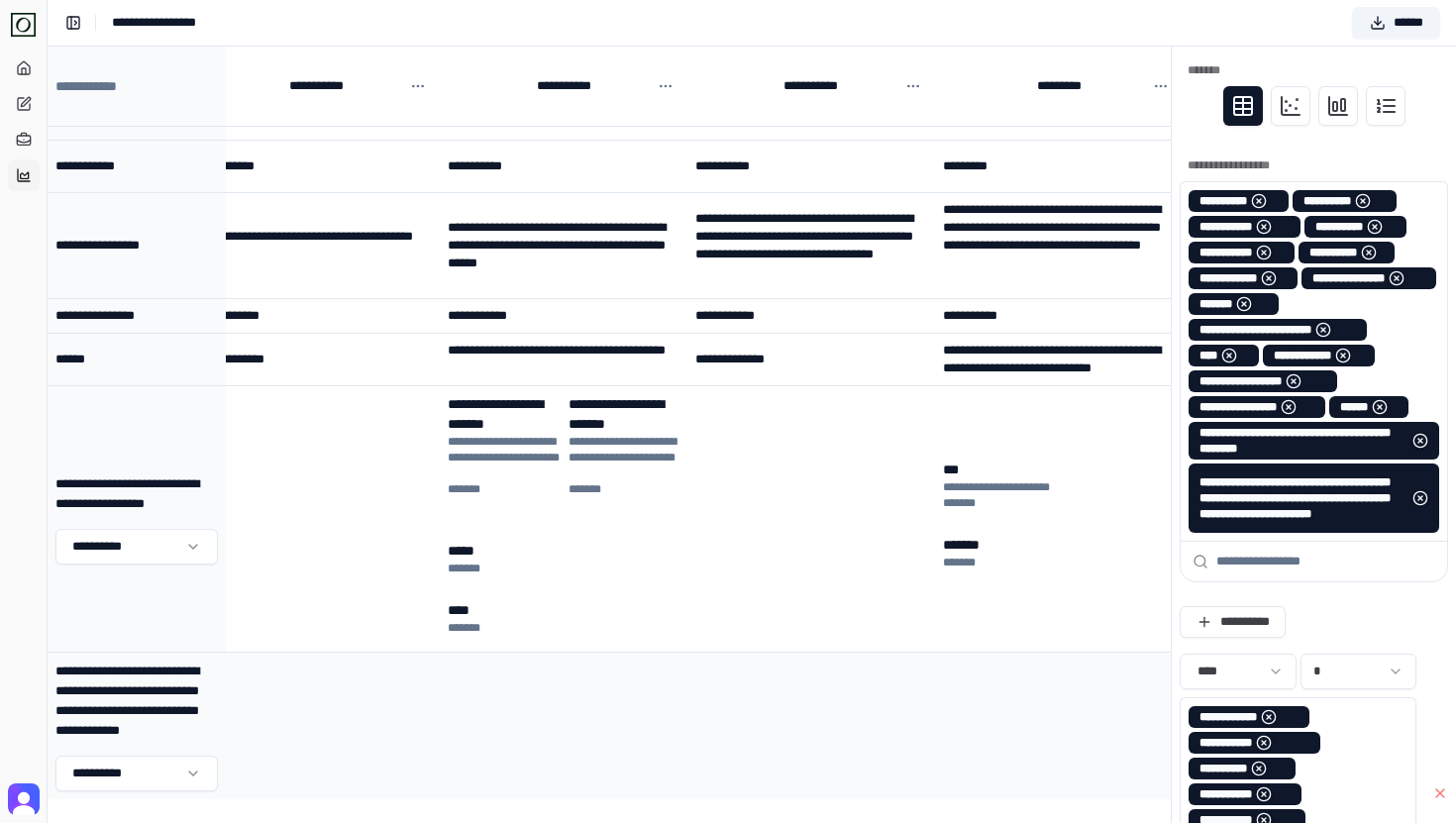 click at bounding box center [564, 726] 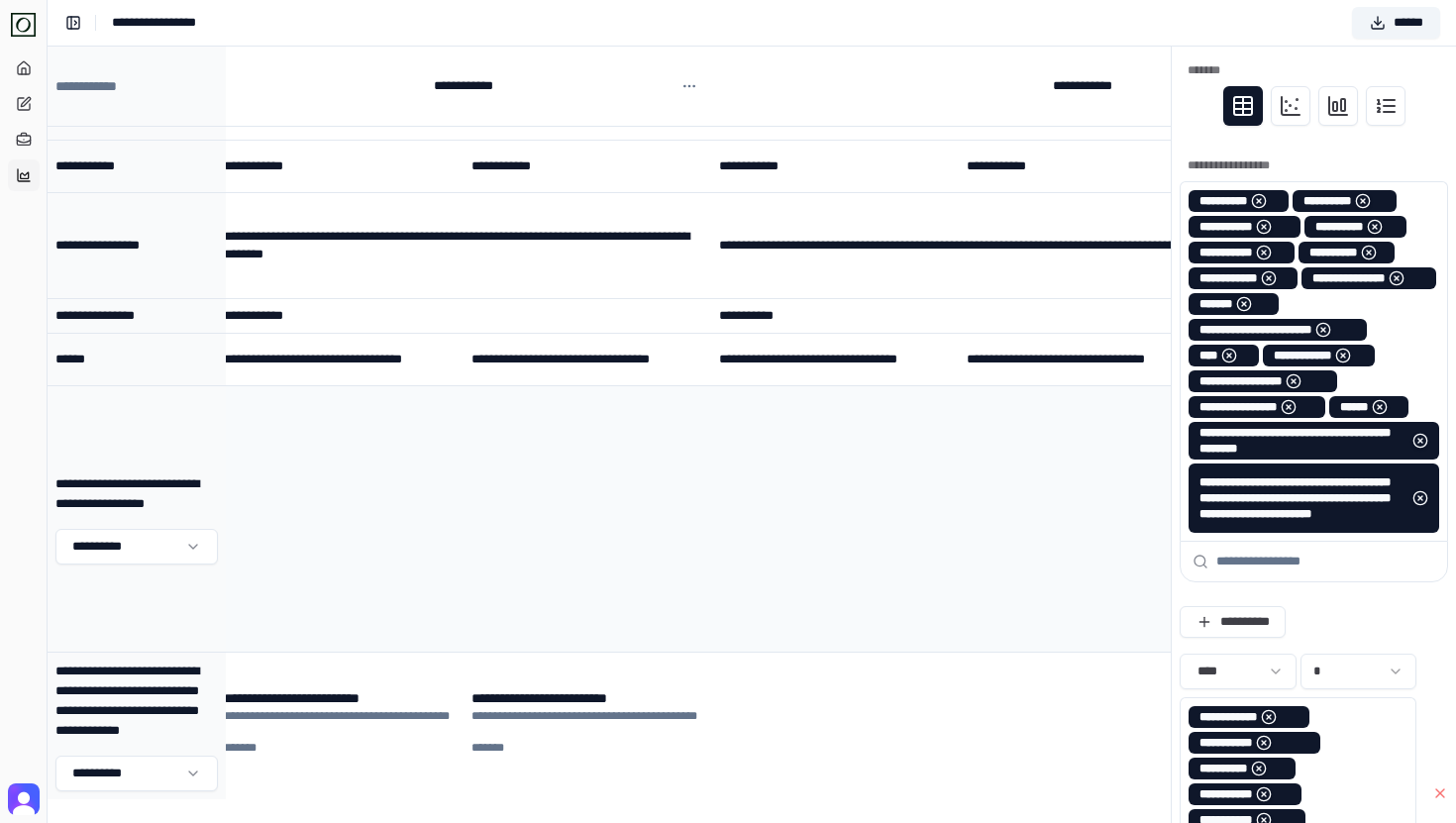 scroll, scrollTop: 635, scrollLeft: 2802, axis: both 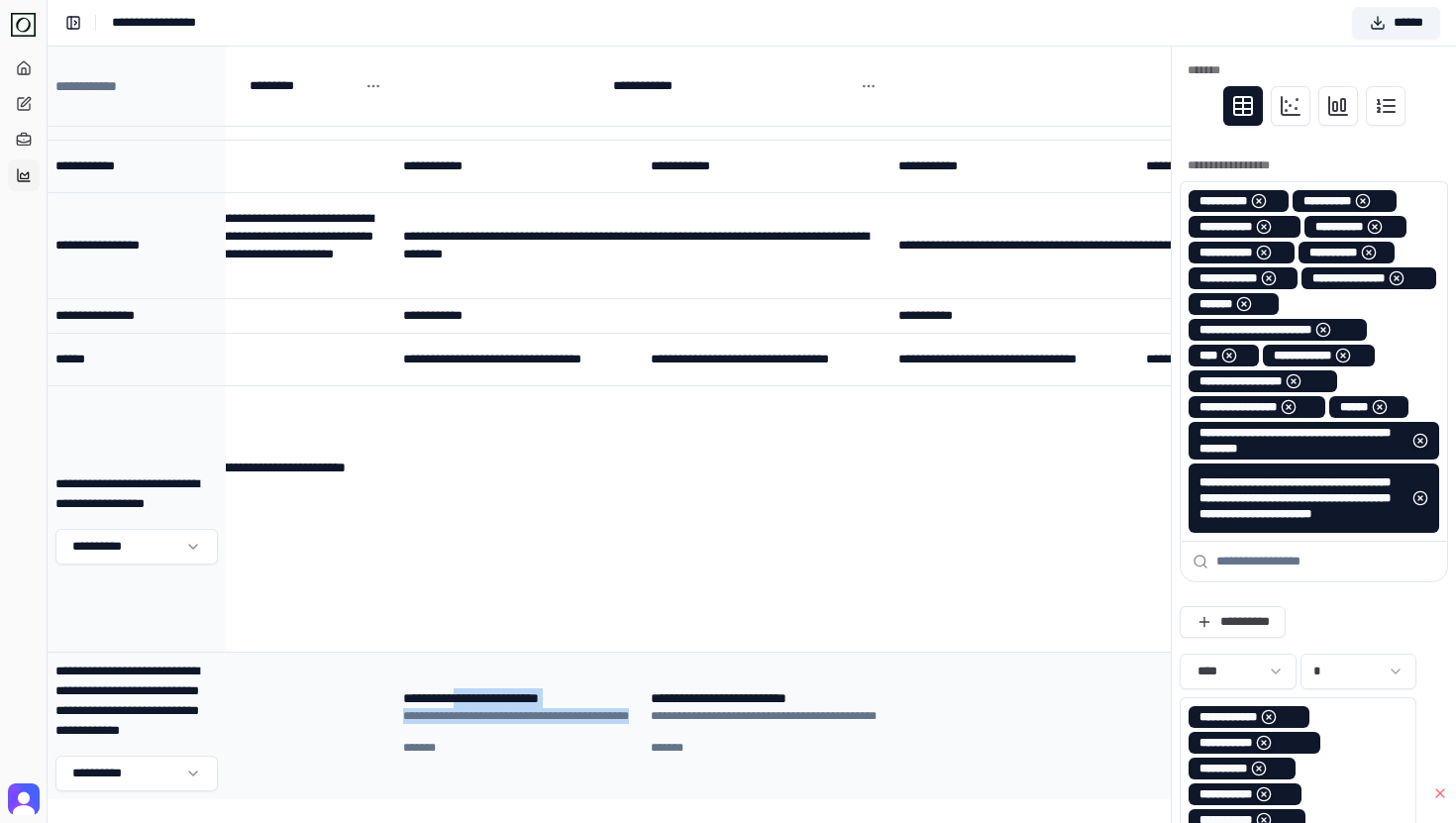 drag, startPoint x: 466, startPoint y: 716, endPoint x: 593, endPoint y: 752, distance: 132.0038 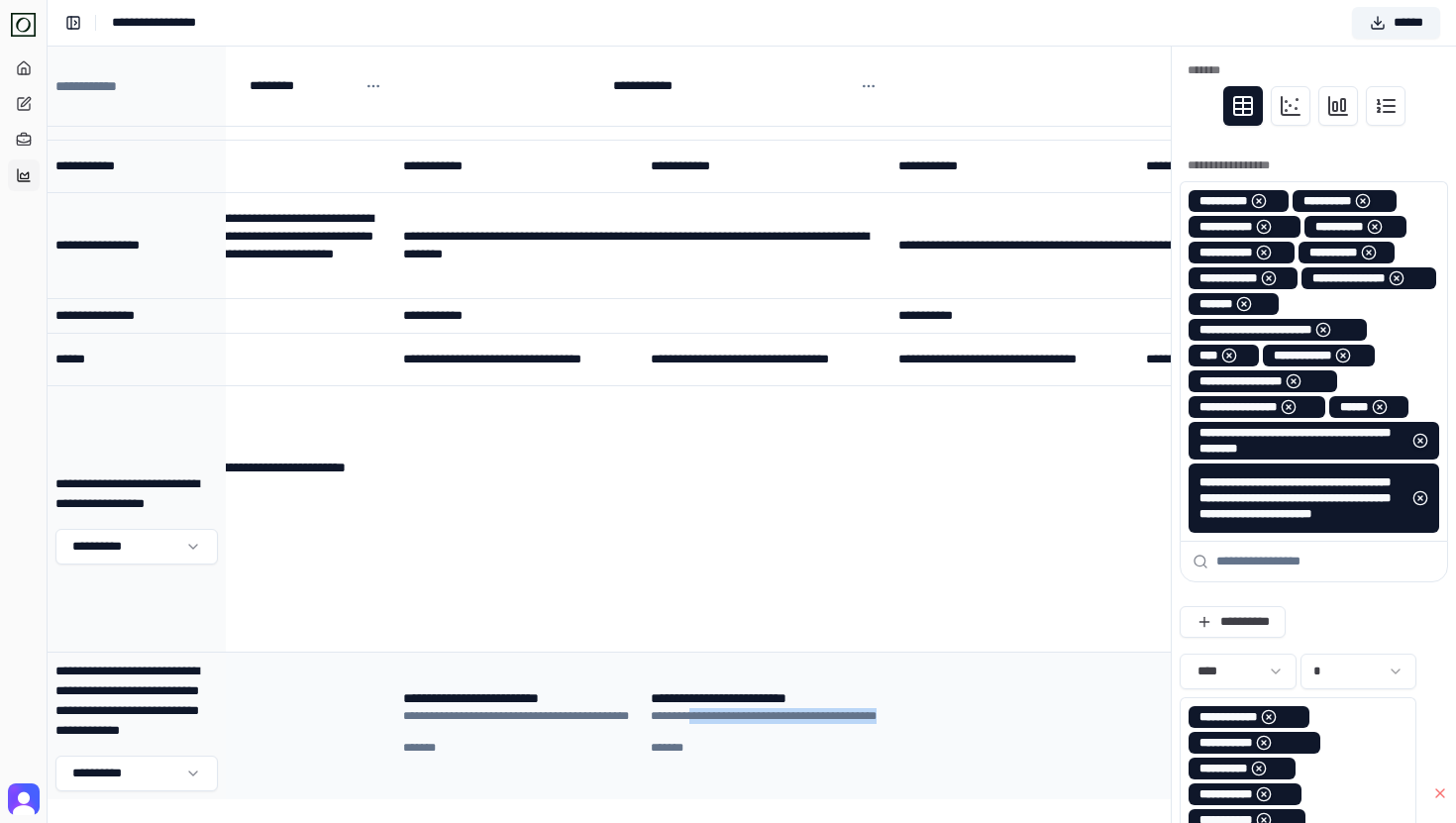 drag, startPoint x: 700, startPoint y: 739, endPoint x: 746, endPoint y: 758, distance: 49.76947 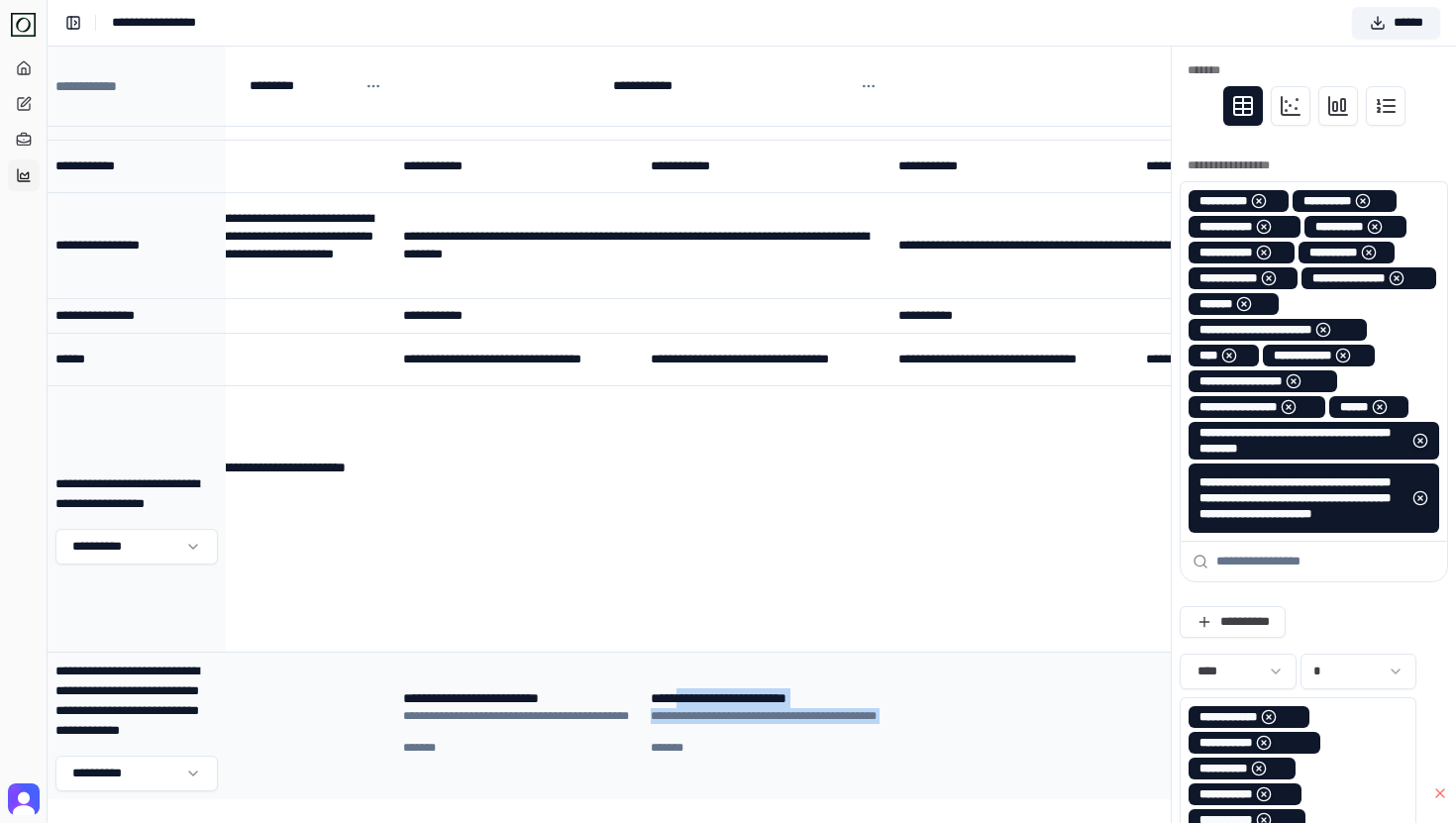 drag, startPoint x: 746, startPoint y: 758, endPoint x: 678, endPoint y: 721, distance: 77.41447 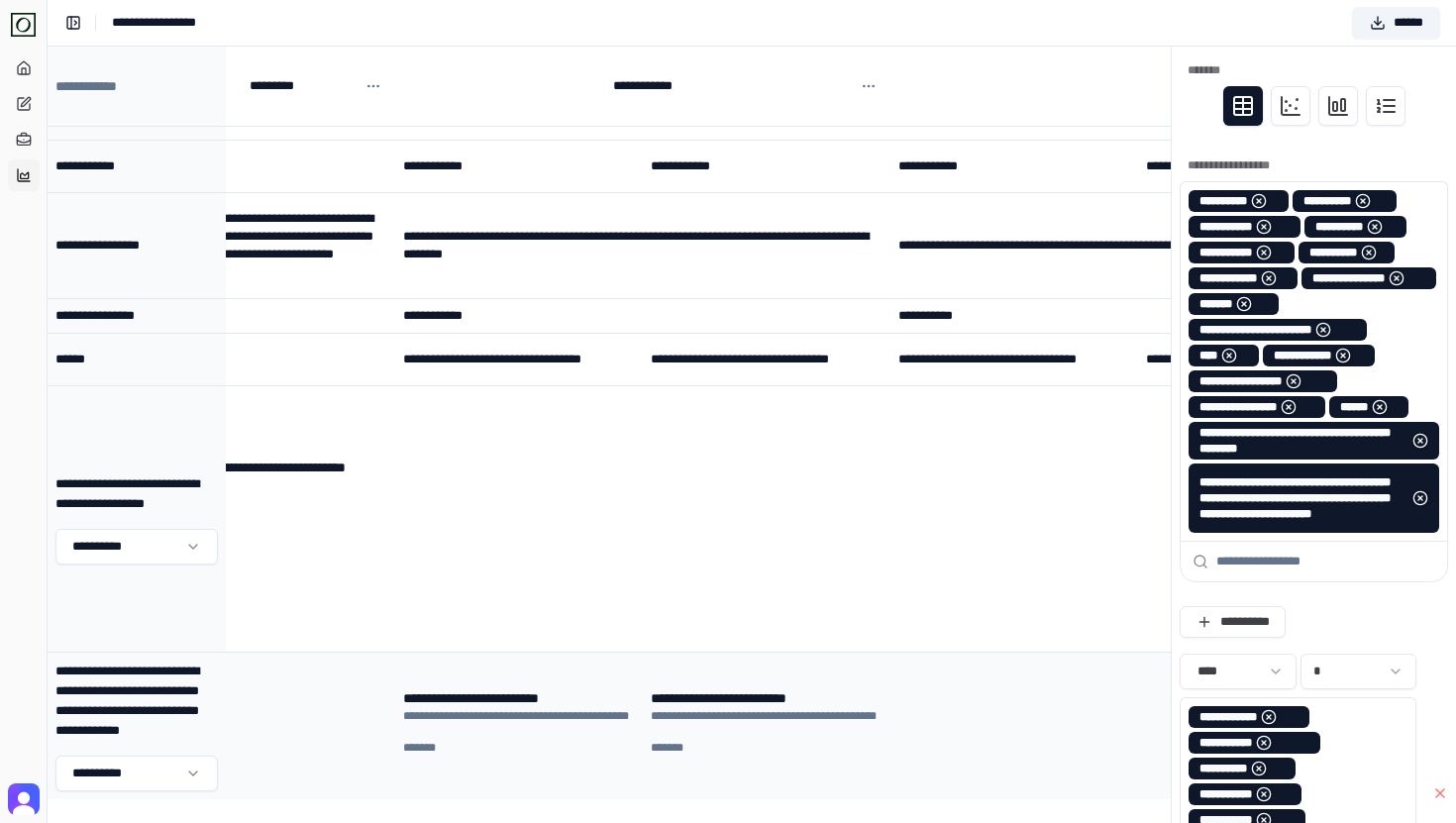 click on "**********" at bounding box center [767, 722] 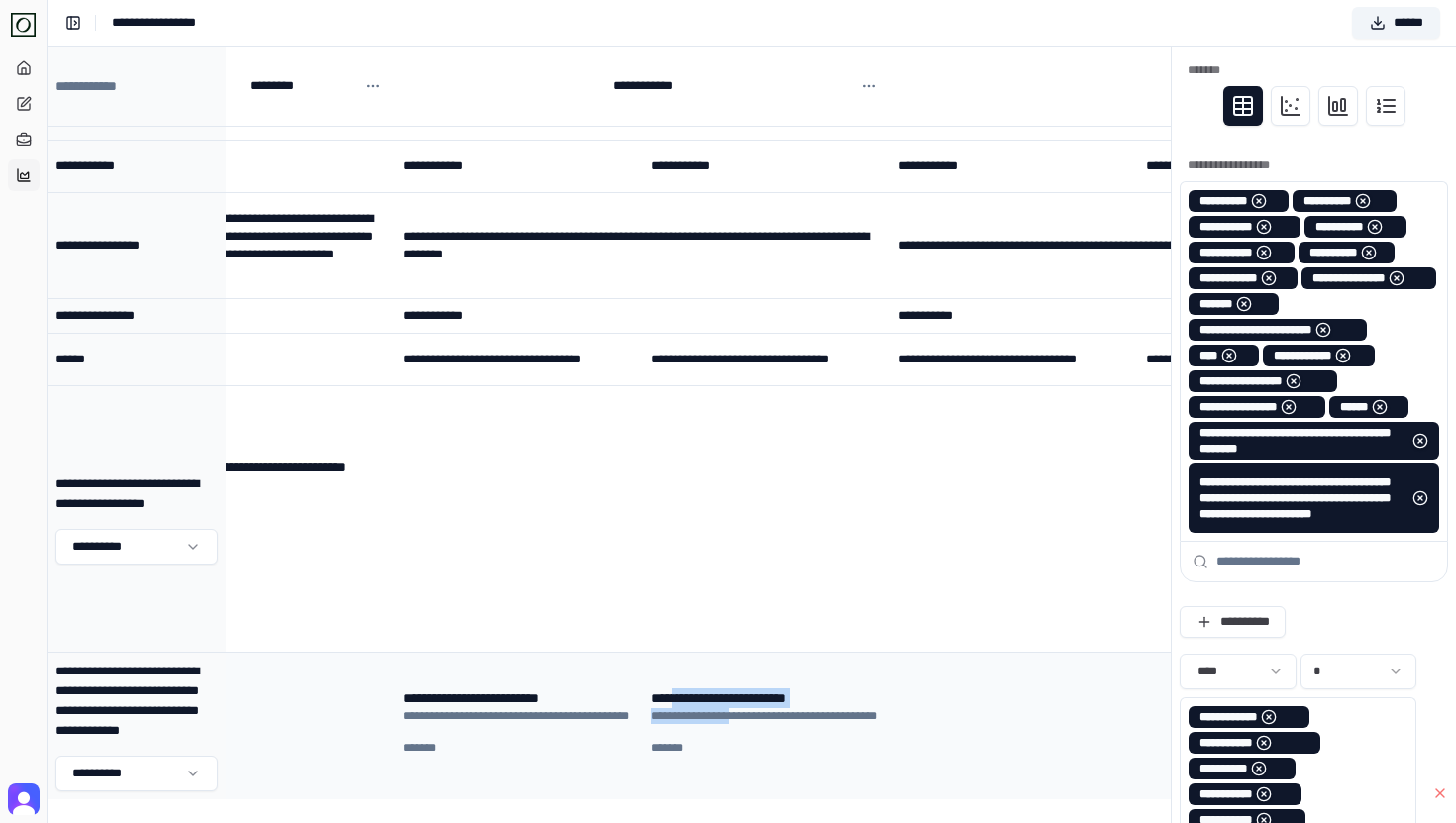 drag, startPoint x: 678, startPoint y: 721, endPoint x: 749, endPoint y: 757, distance: 79.60528 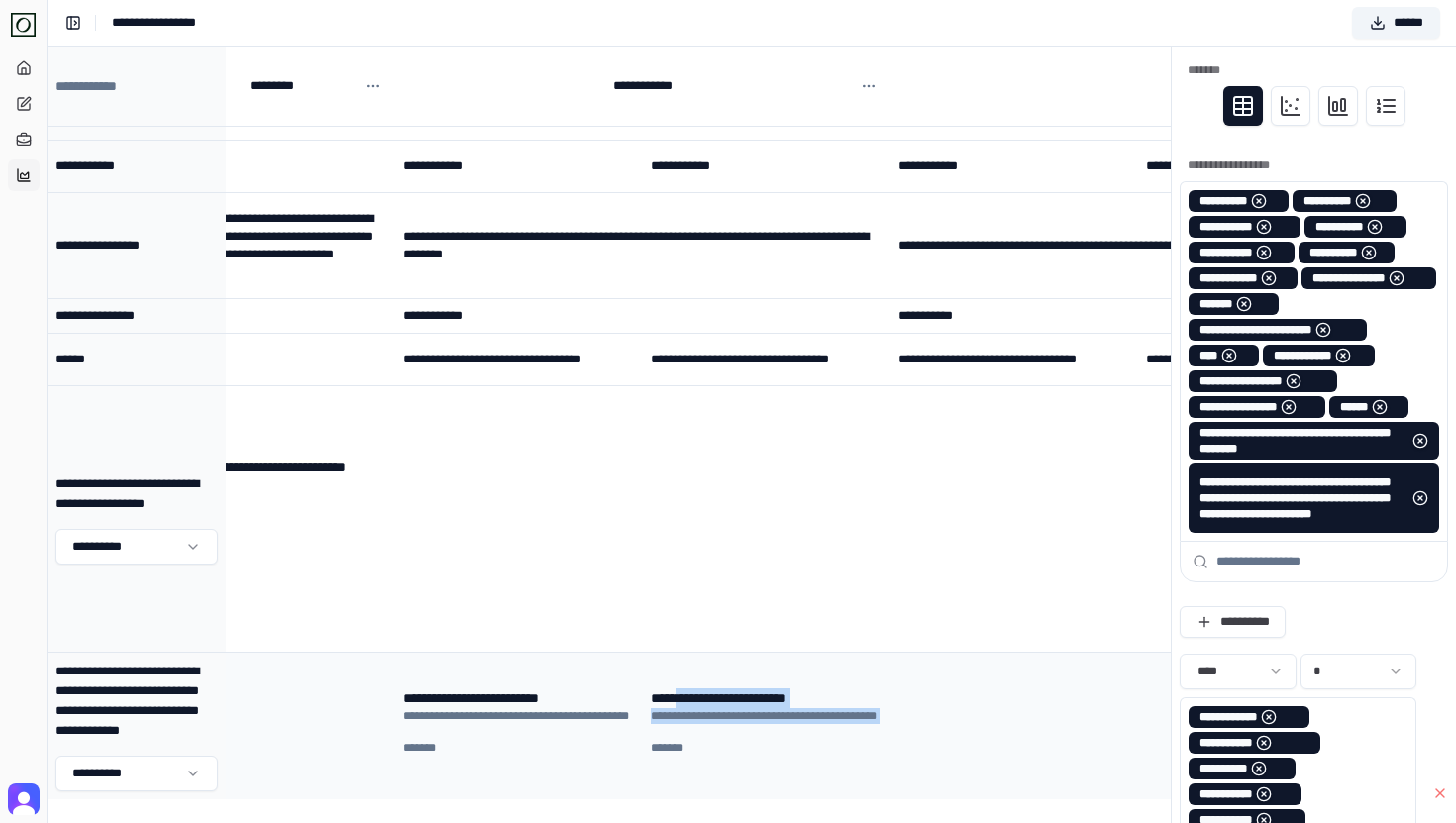 click on "**********" at bounding box center (767, 724) 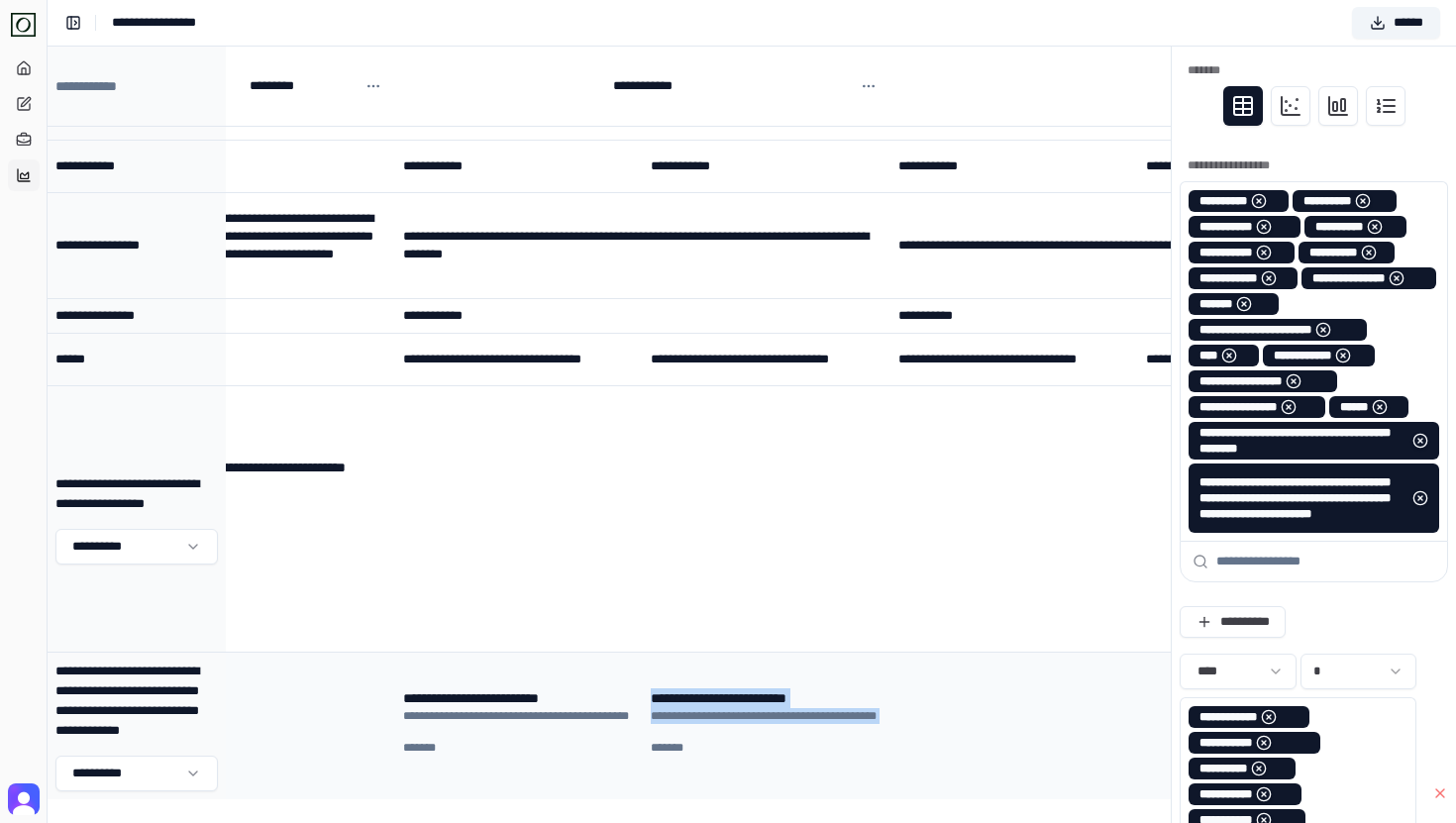 drag, startPoint x: 749, startPoint y: 757, endPoint x: 665, endPoint y: 719, distance: 92.19544 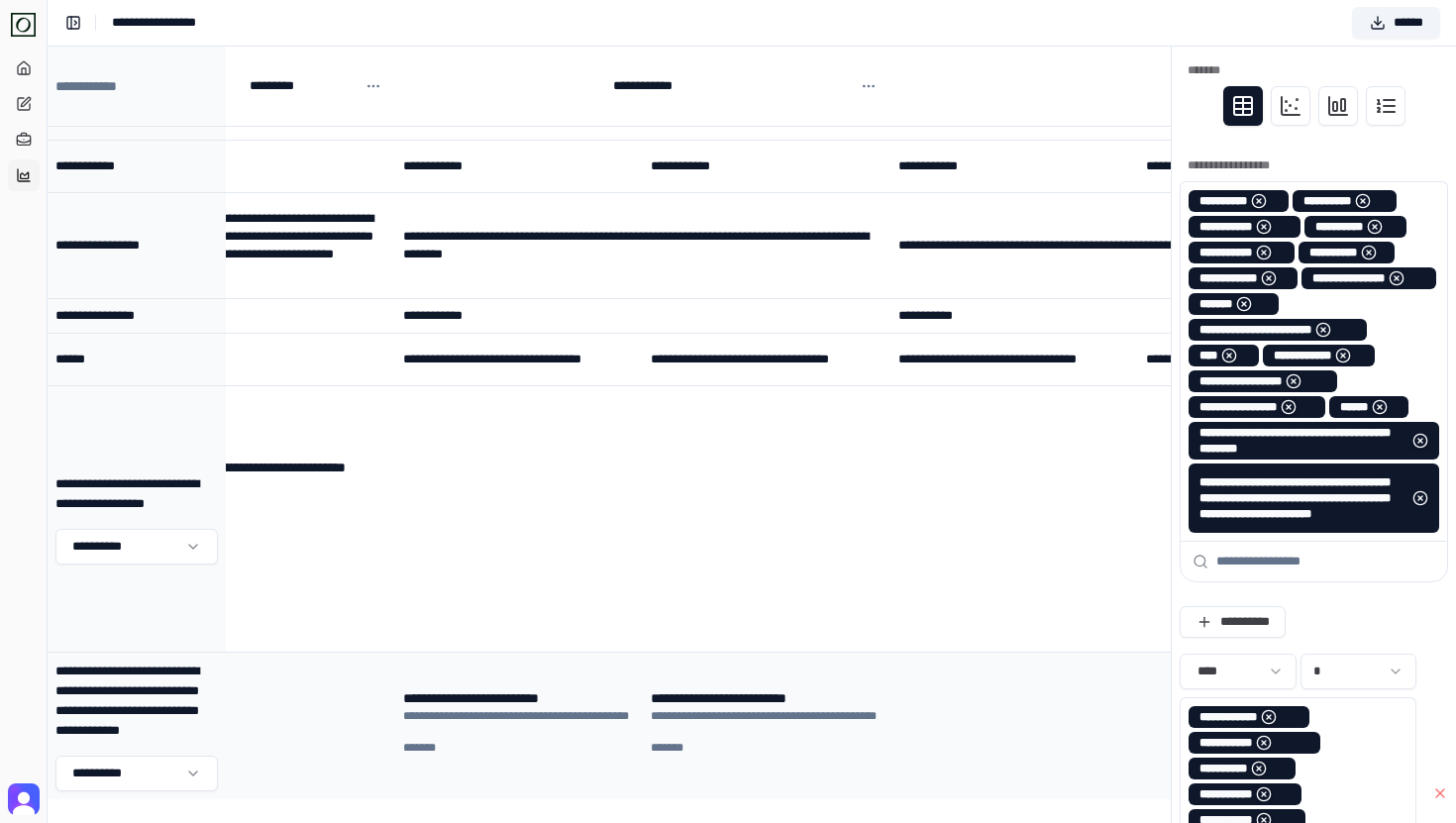 drag, startPoint x: 751, startPoint y: 757, endPoint x: 671, endPoint y: 720, distance: 88.141931 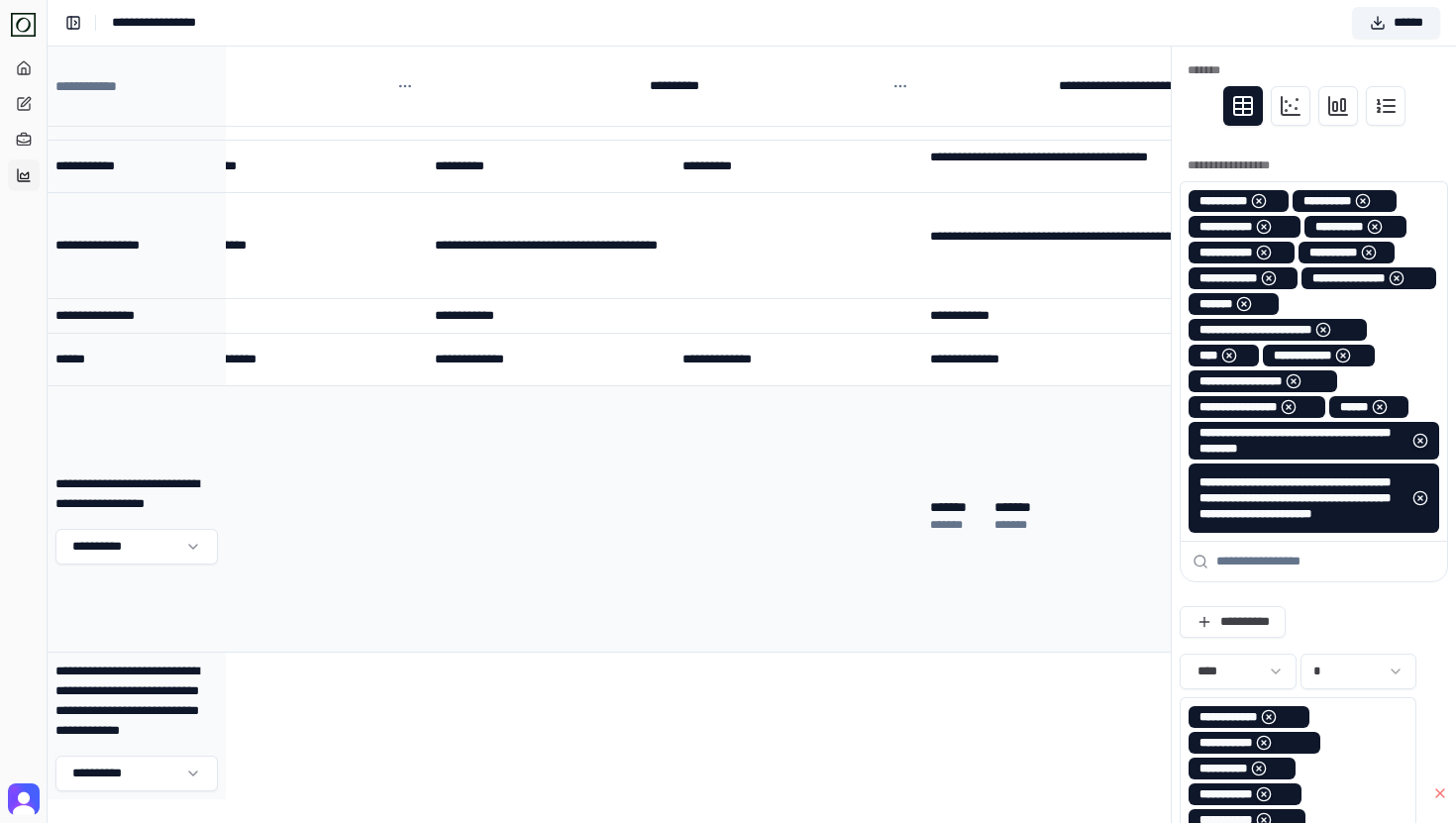 scroll, scrollTop: 635, scrollLeft: 0, axis: vertical 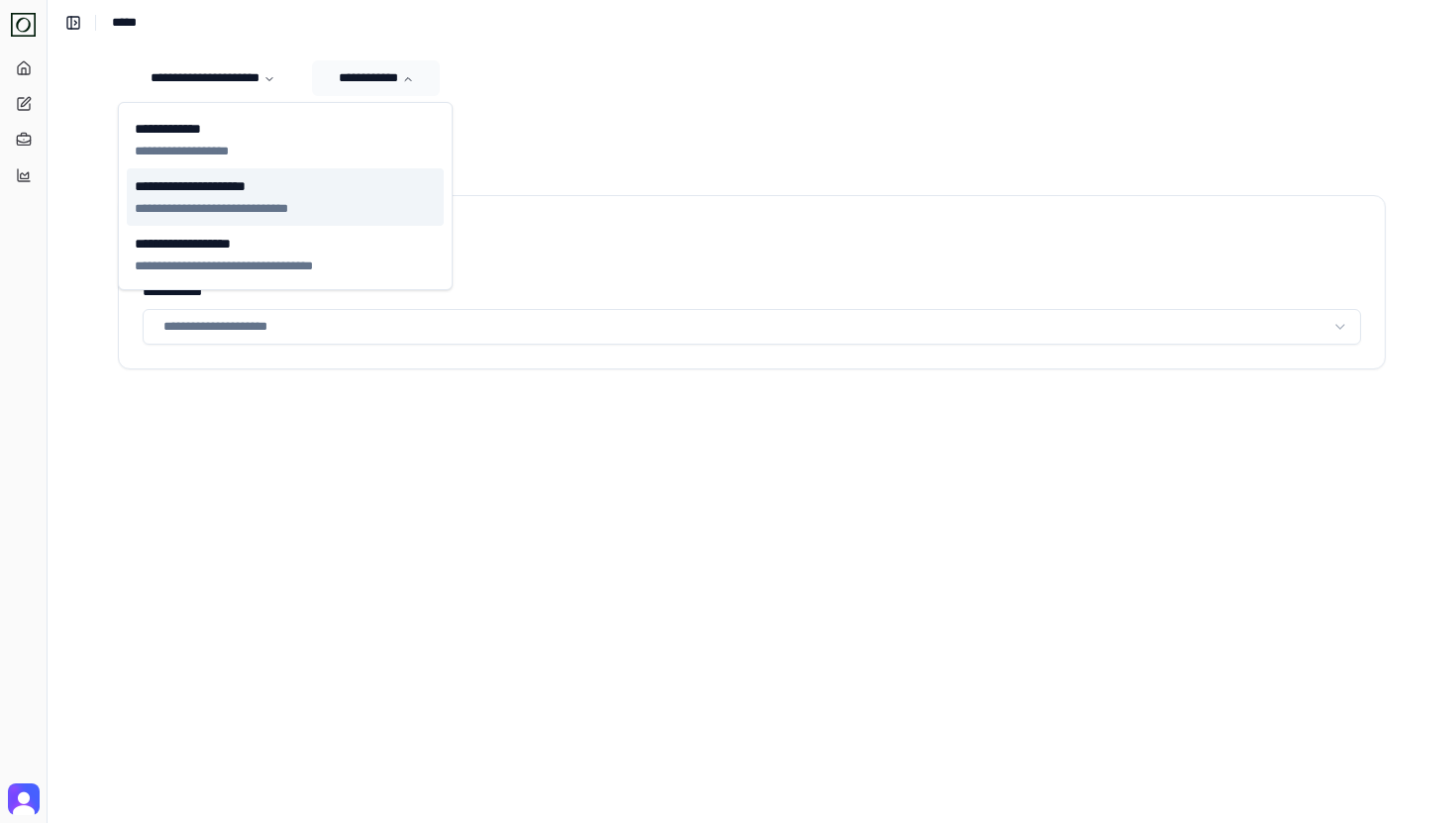 click on "**********" at bounding box center [285, 197] 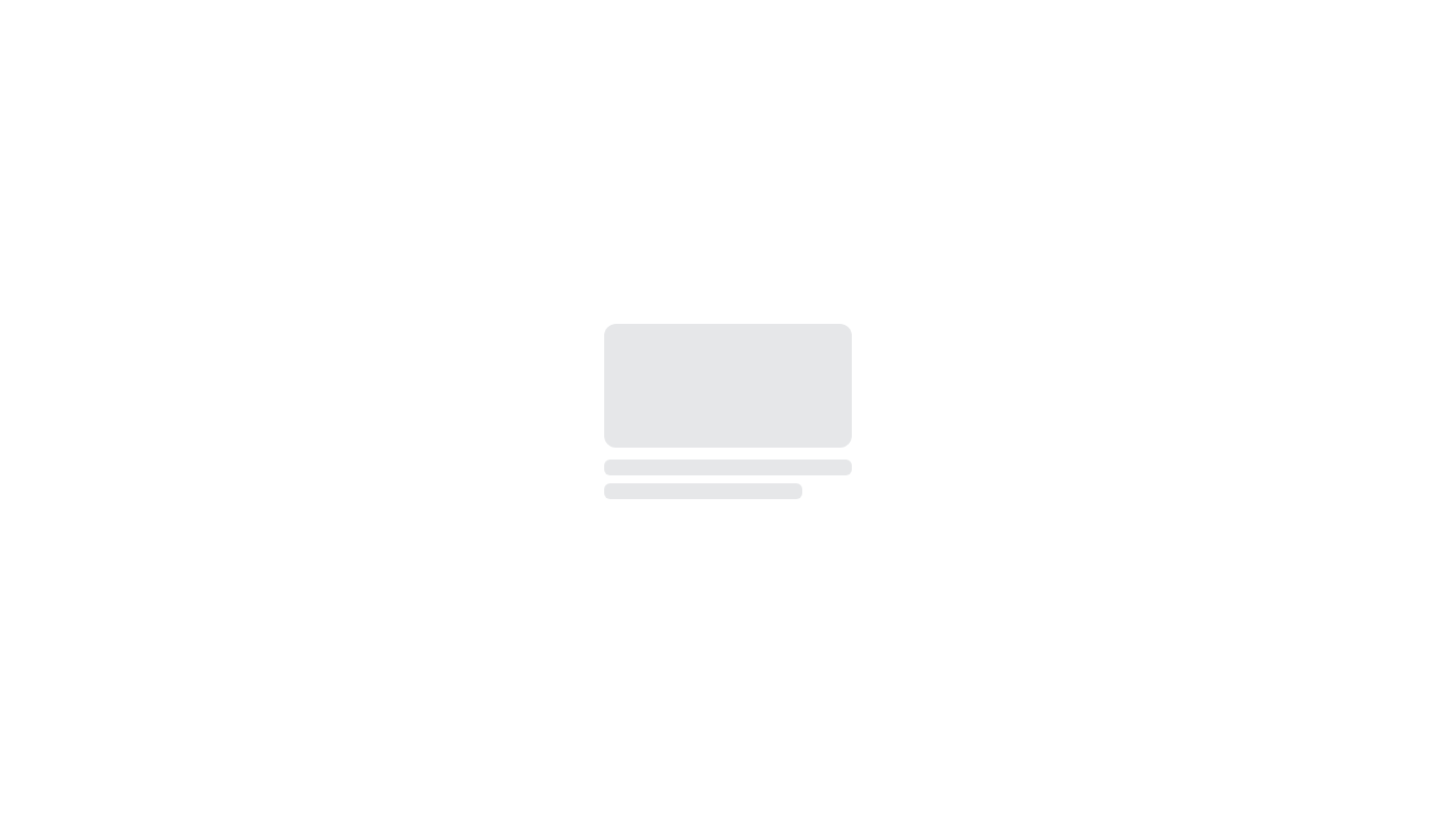 scroll, scrollTop: 0, scrollLeft: 0, axis: both 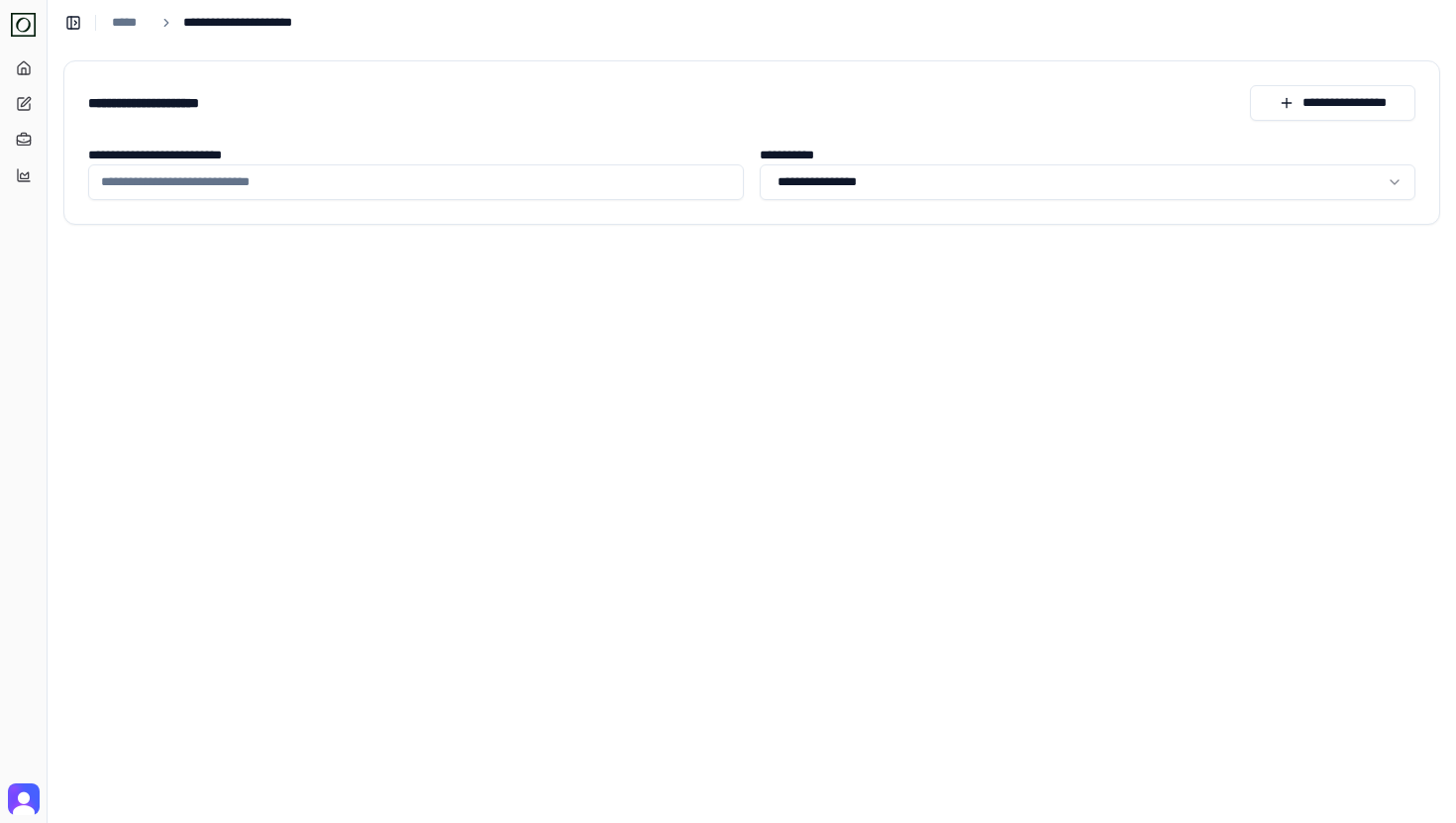 click on "**********" at bounding box center [752, 434] 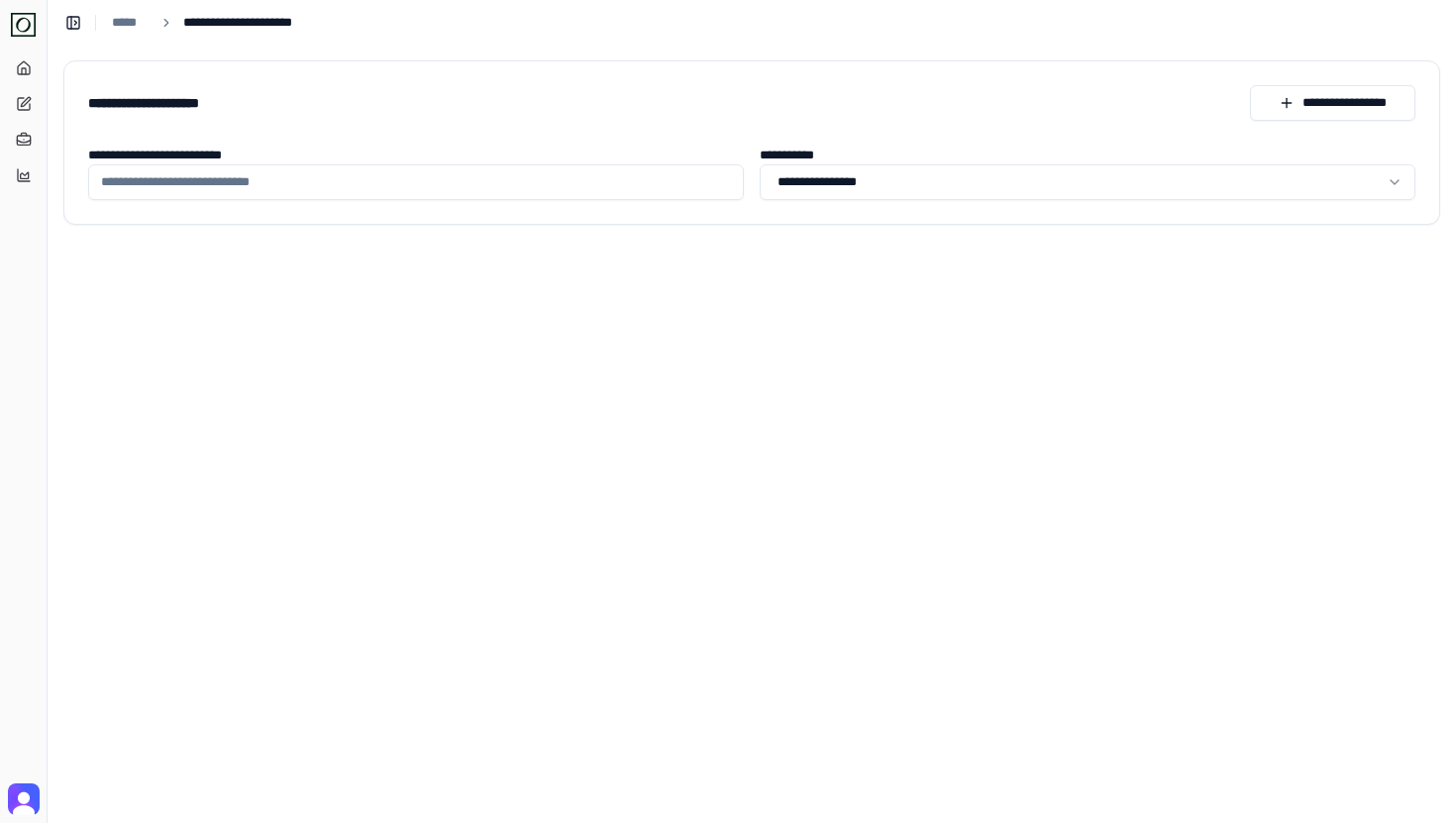 scroll, scrollTop: 0, scrollLeft: 0, axis: both 